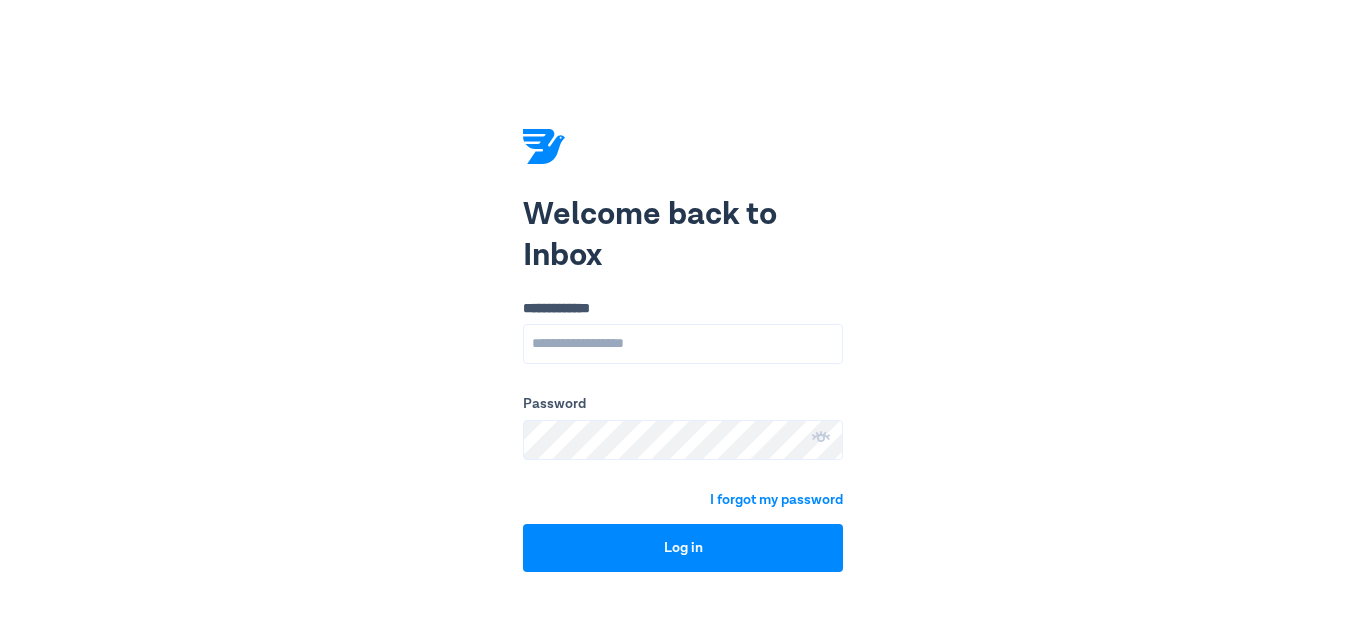scroll, scrollTop: 0, scrollLeft: 0, axis: both 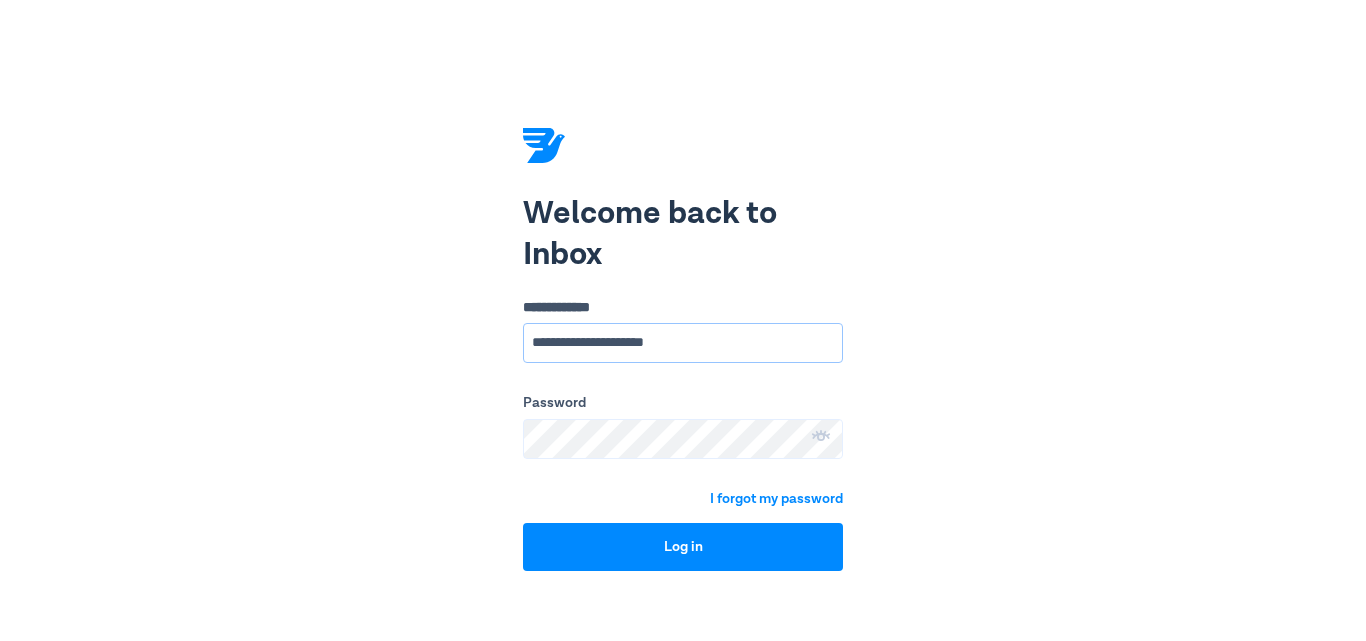 drag, startPoint x: 617, startPoint y: 340, endPoint x: 497, endPoint y: 358, distance: 121.34249 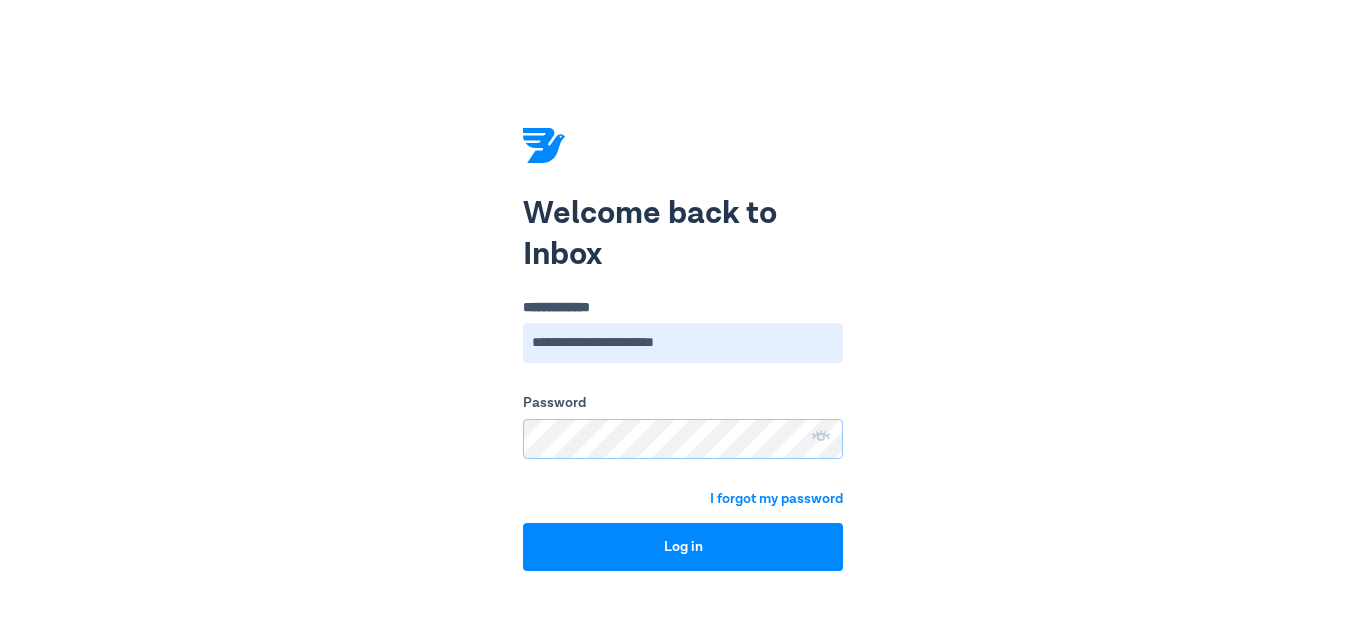 click on "**********" at bounding box center (683, 320) 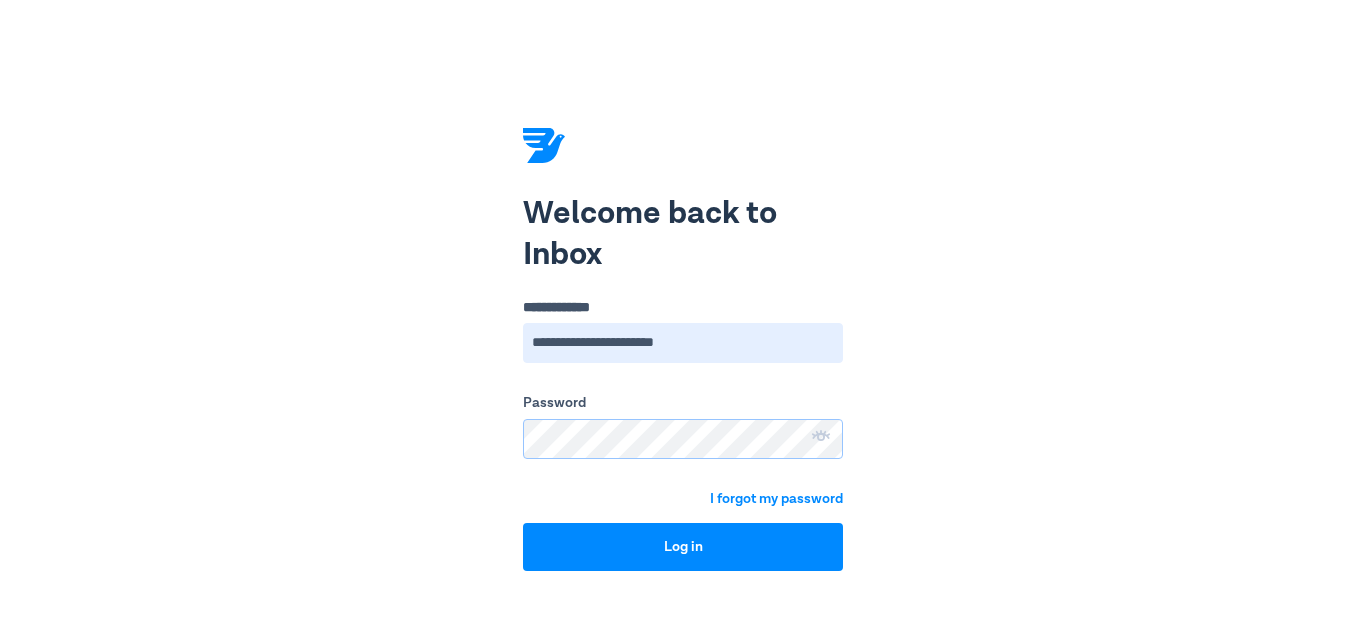 click on "Log in" at bounding box center (683, 547) 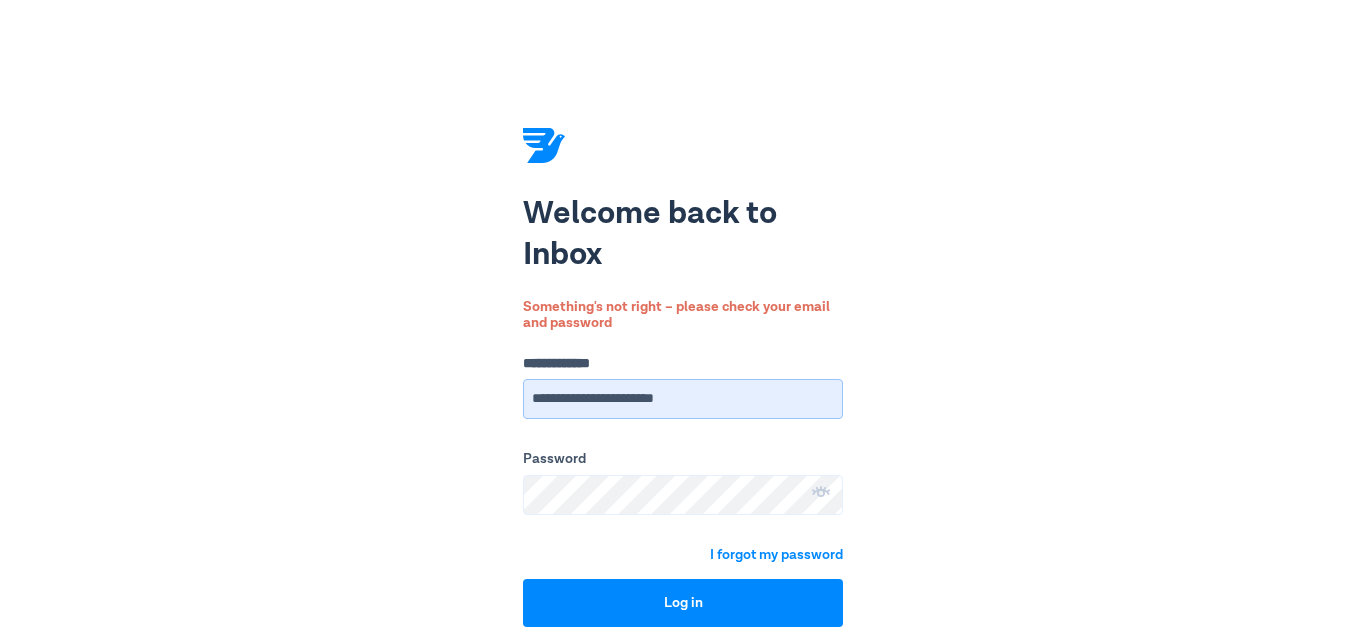 click on "**********" at bounding box center (683, 399) 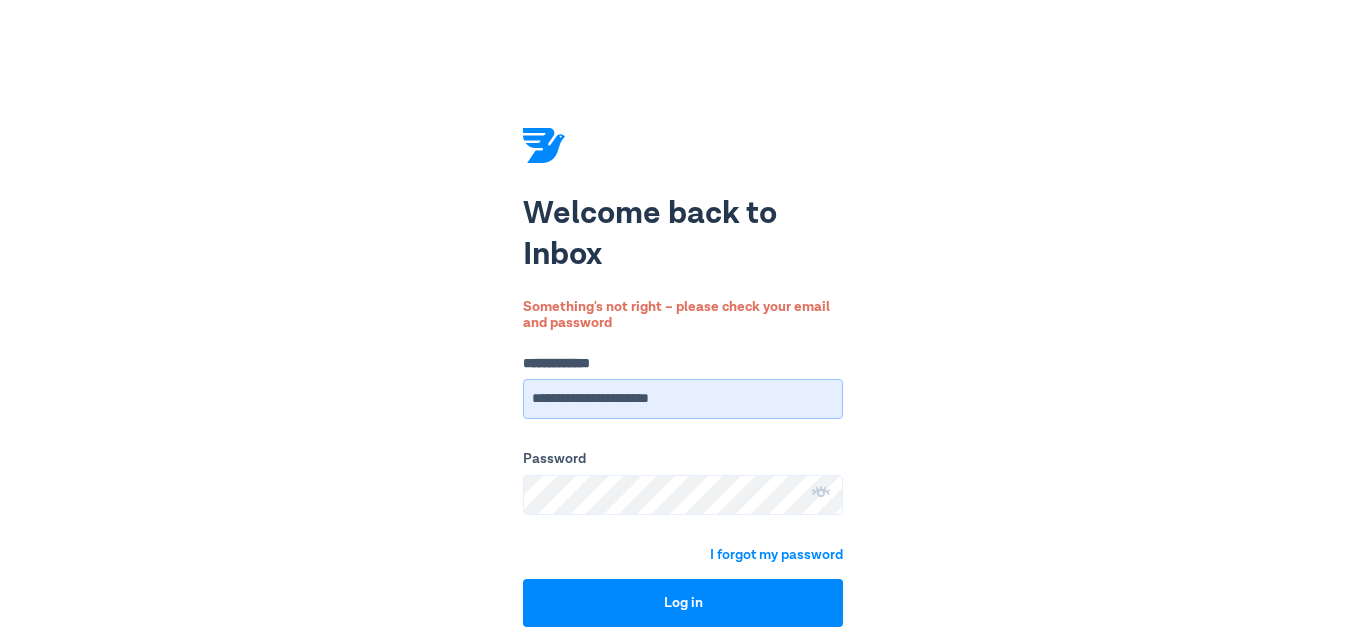 type on "**********" 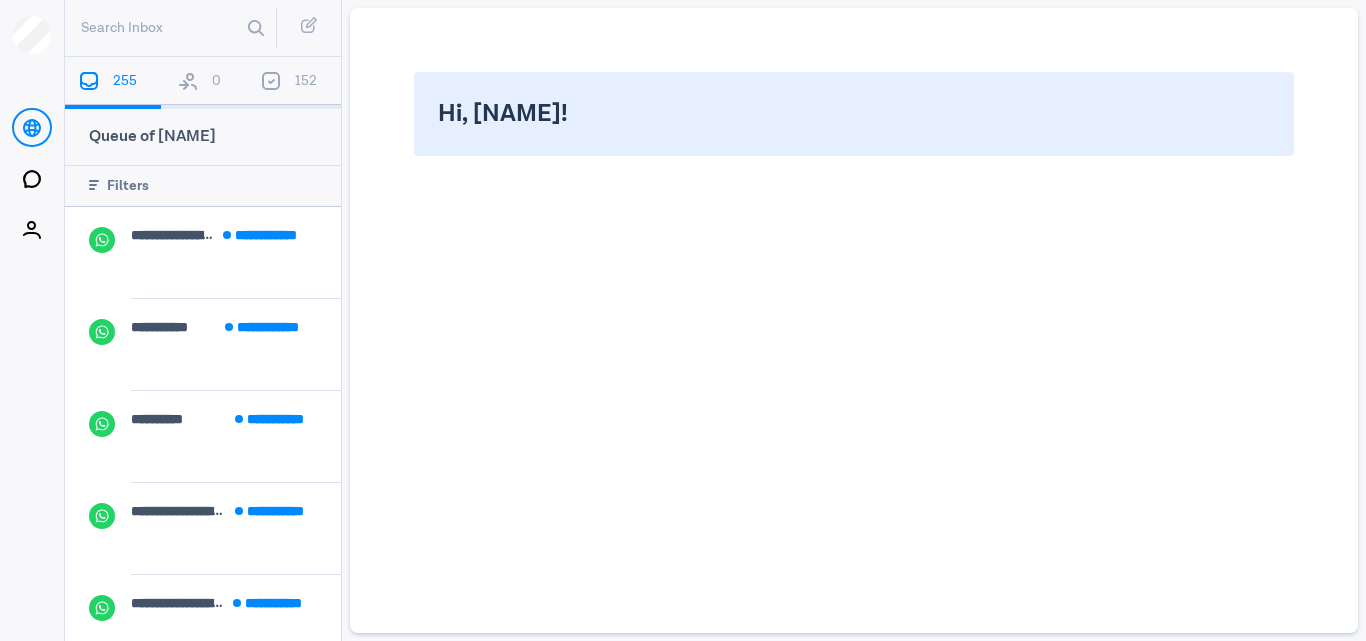 click on "0" at bounding box center (204, 83) 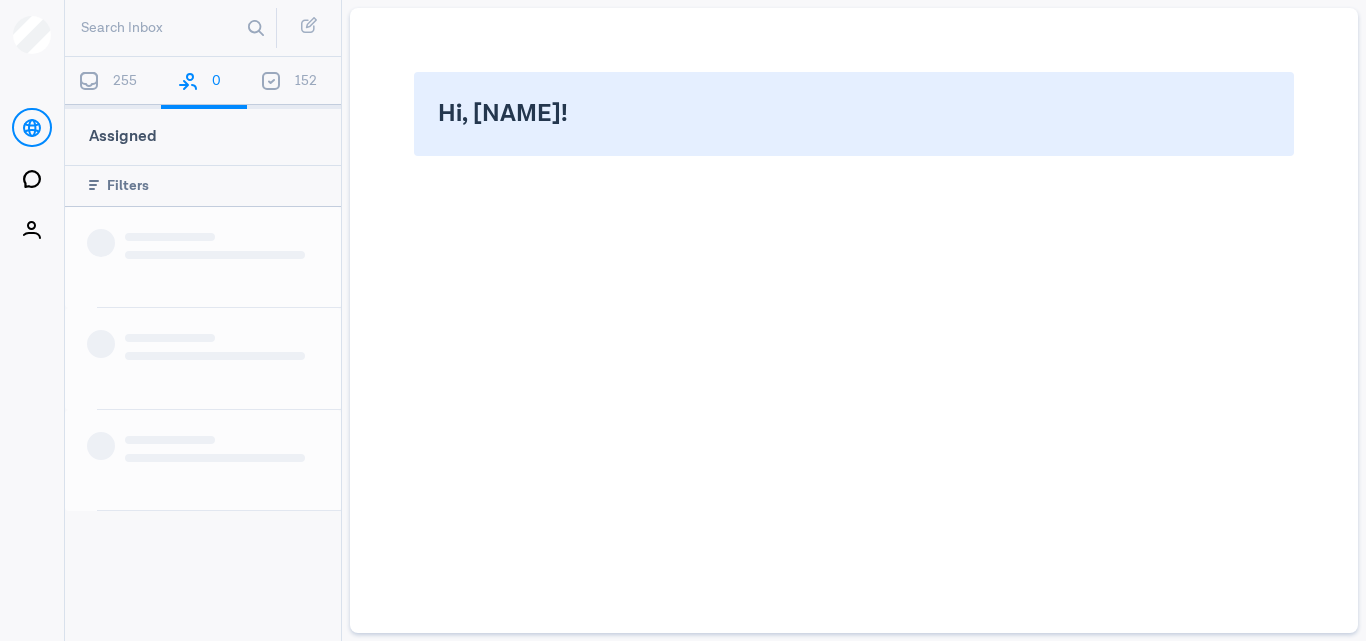 click on "255" at bounding box center (113, 83) 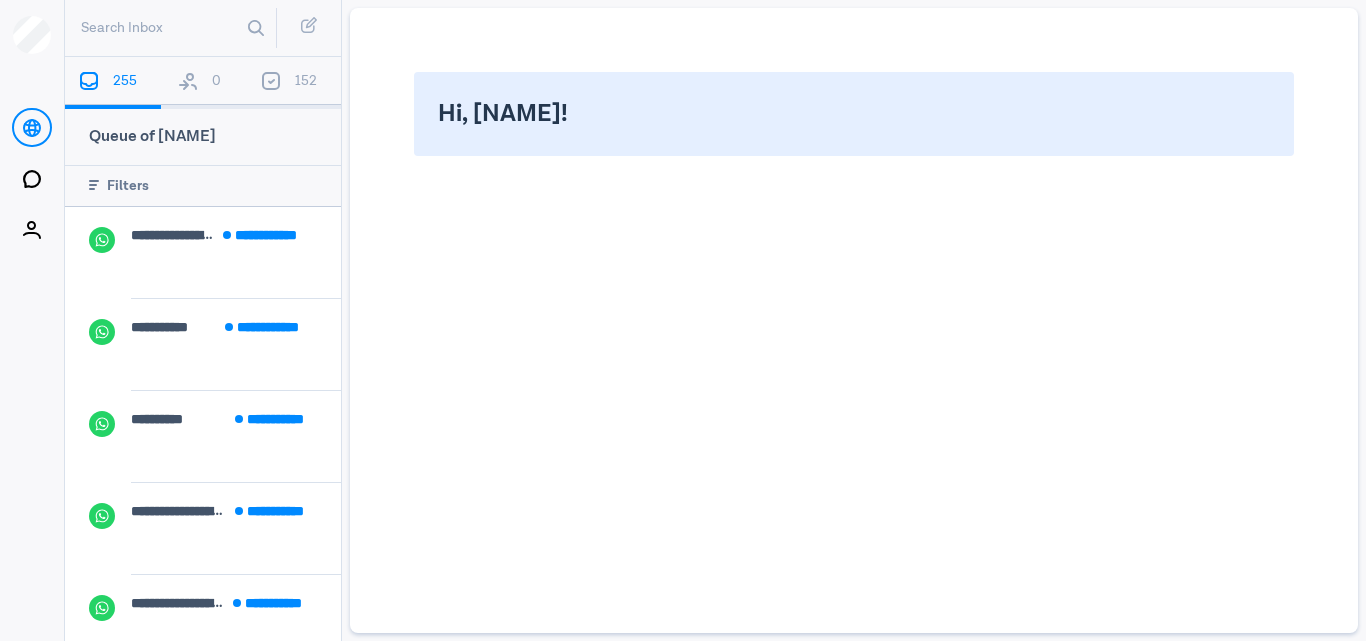click on "0" at bounding box center (204, 83) 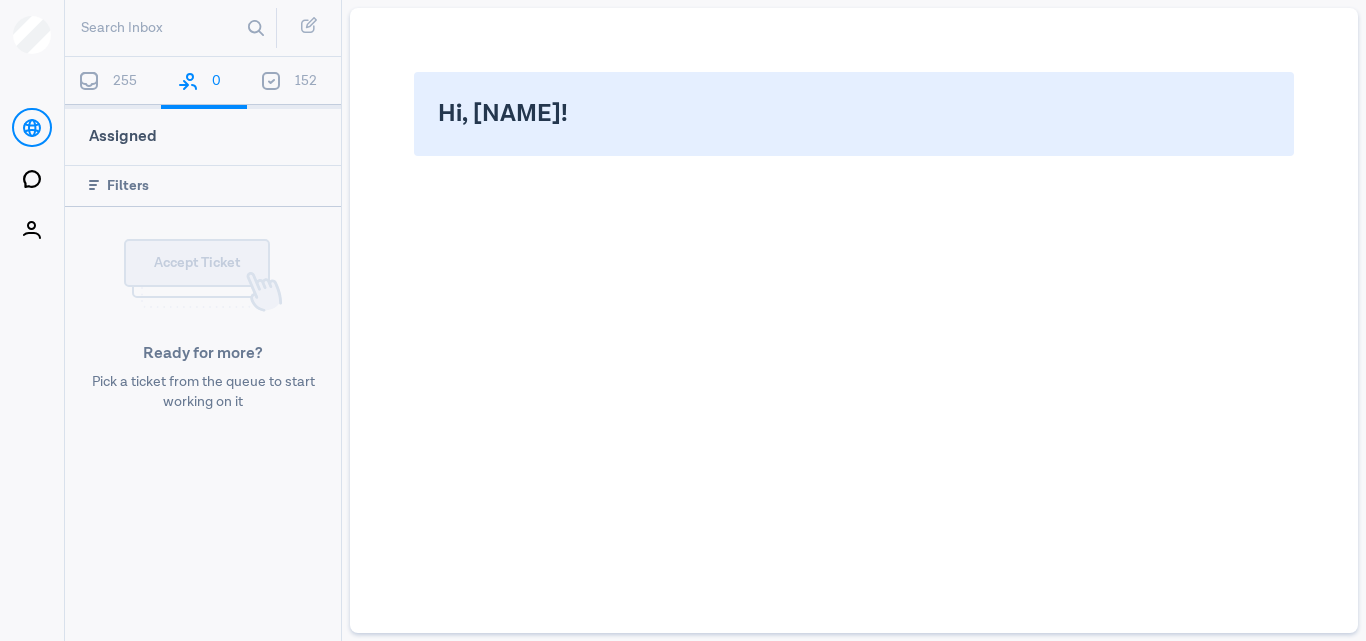 click on "255" at bounding box center (113, 83) 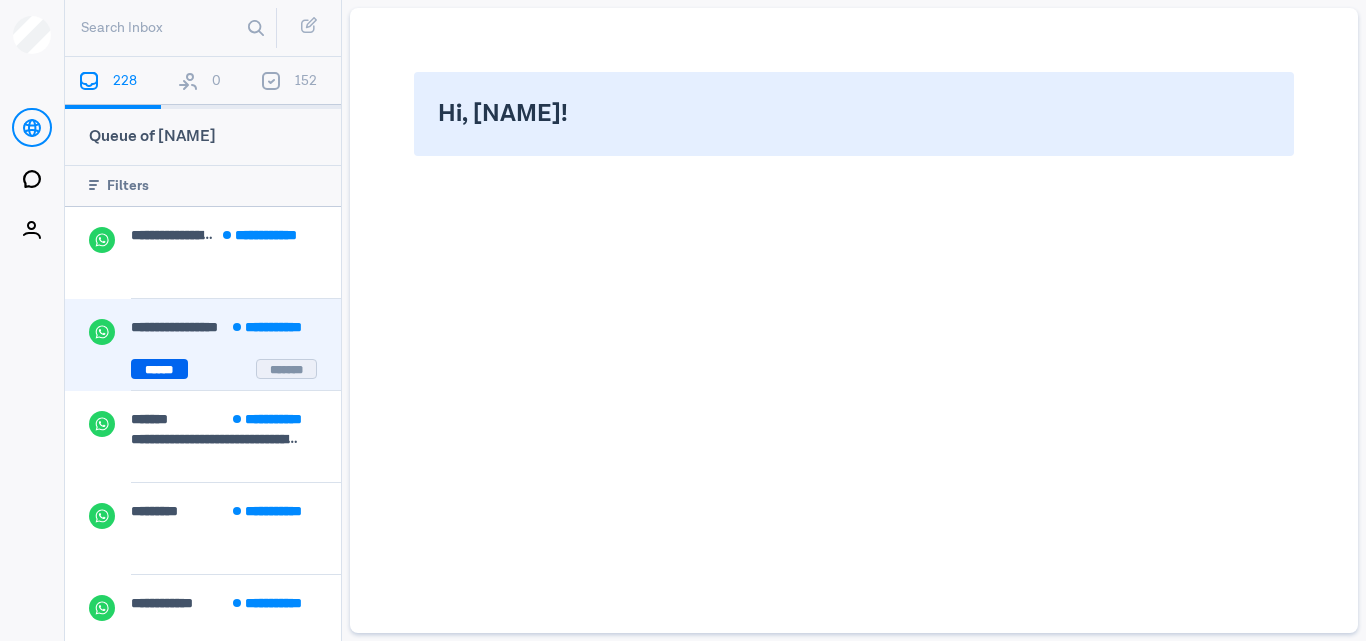 click on "******" at bounding box center (159, 369) 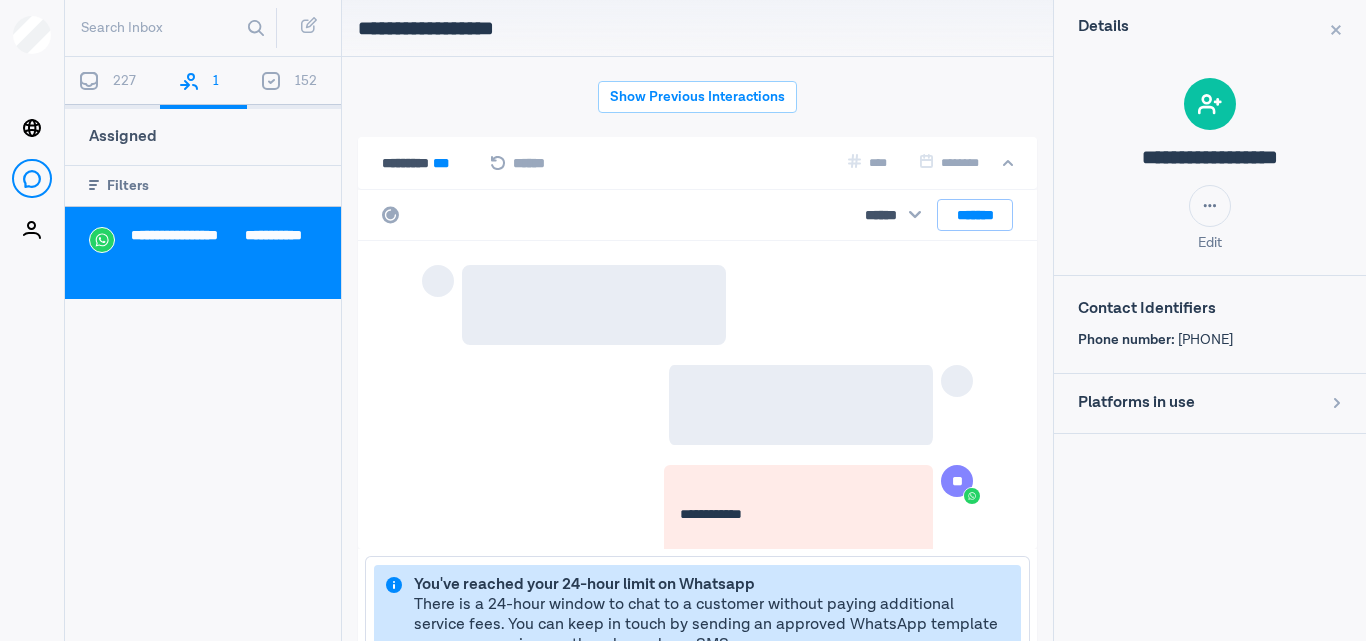 scroll, scrollTop: 80, scrollLeft: 0, axis: vertical 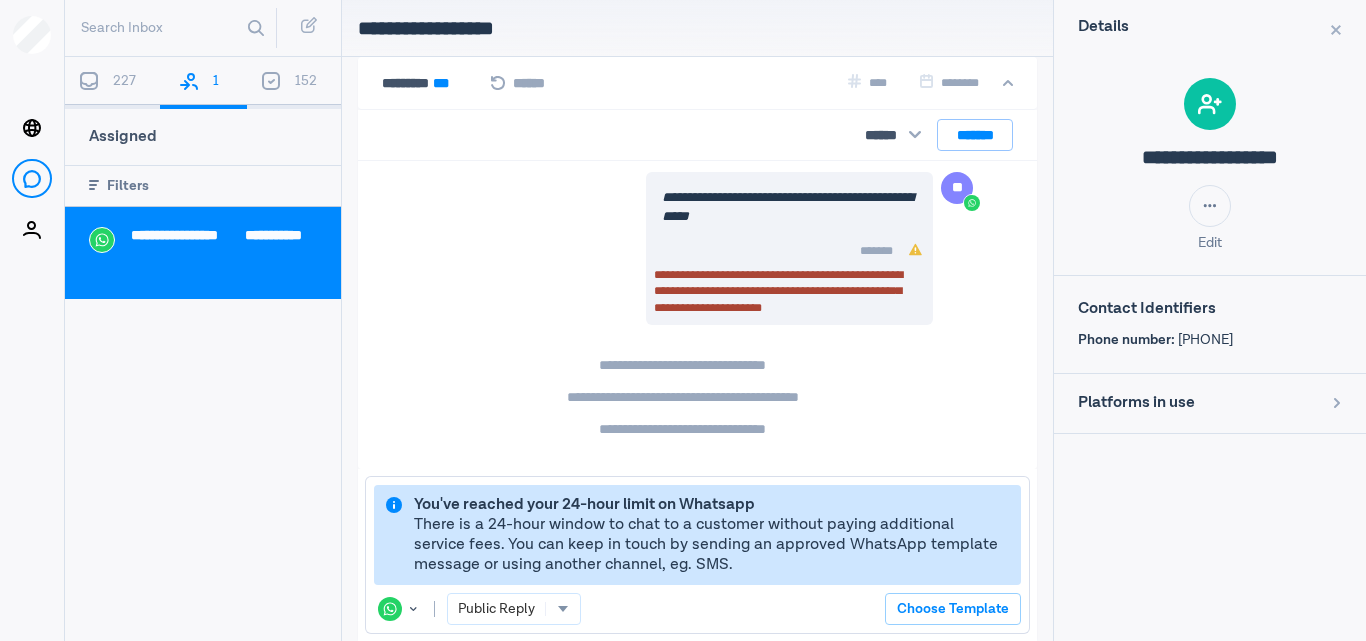 drag, startPoint x: 1192, startPoint y: 340, endPoint x: 1294, endPoint y: 355, distance: 103.09704 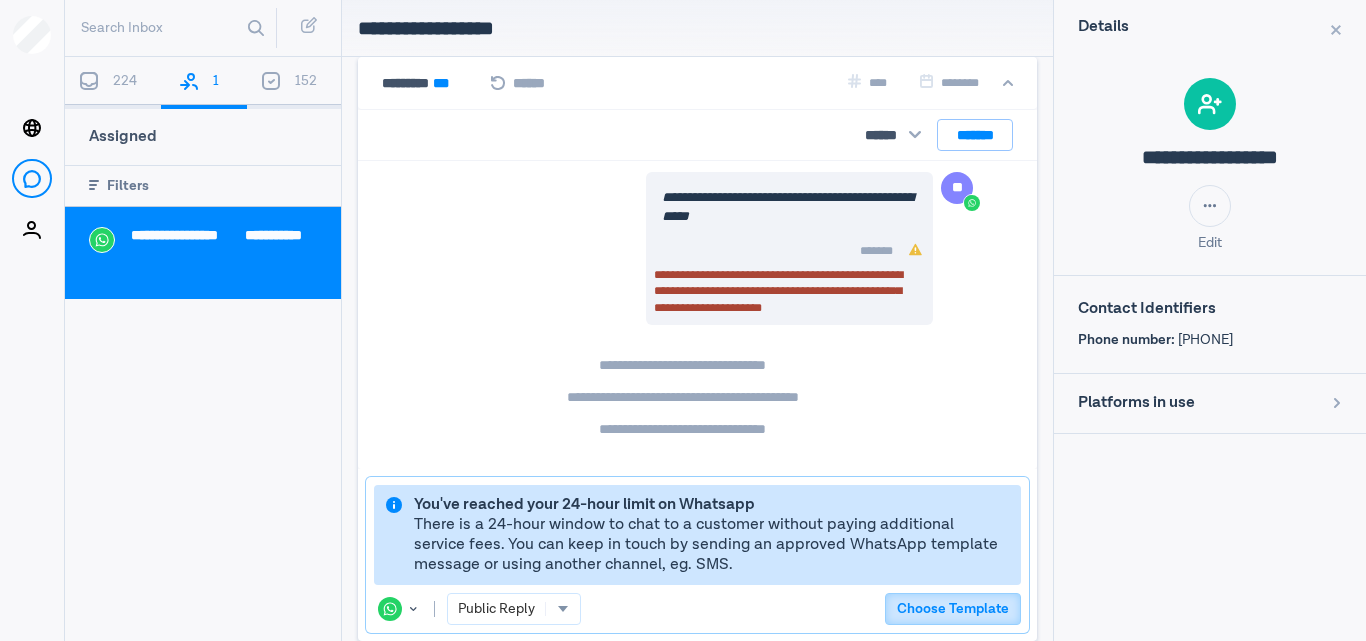 click on "Choose Template" at bounding box center [953, 609] 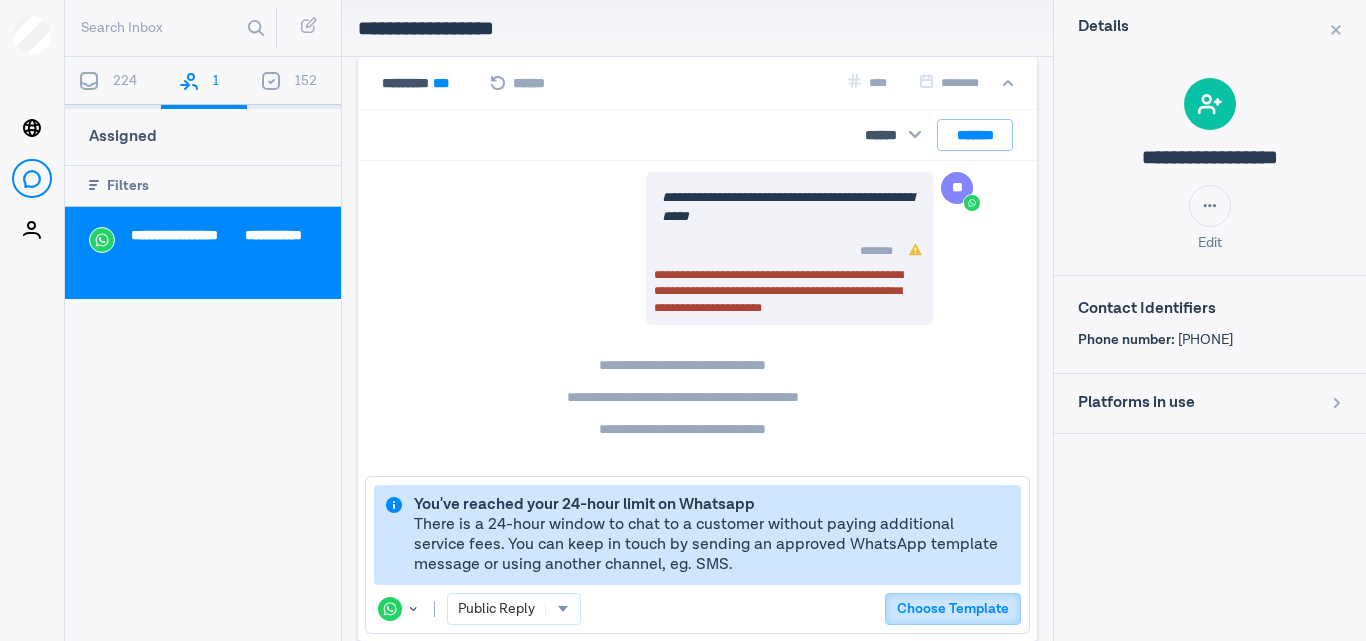 scroll, scrollTop: 10471, scrollLeft: 0, axis: vertical 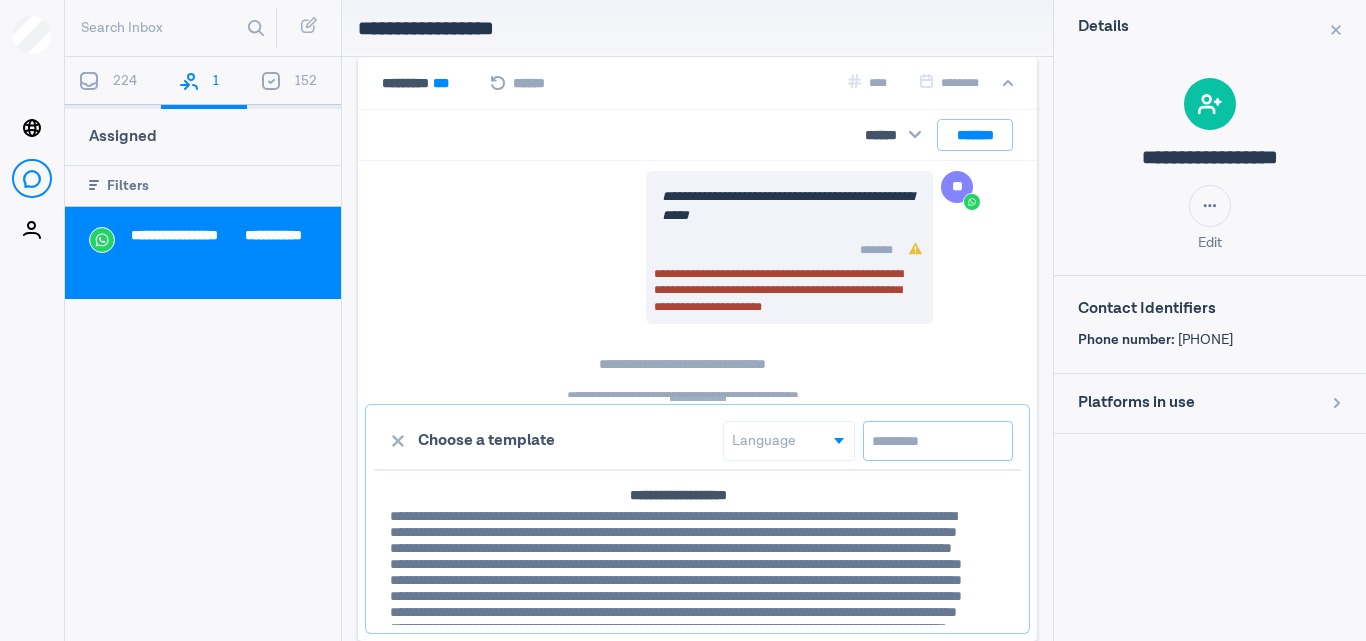 click at bounding box center [938, 441] 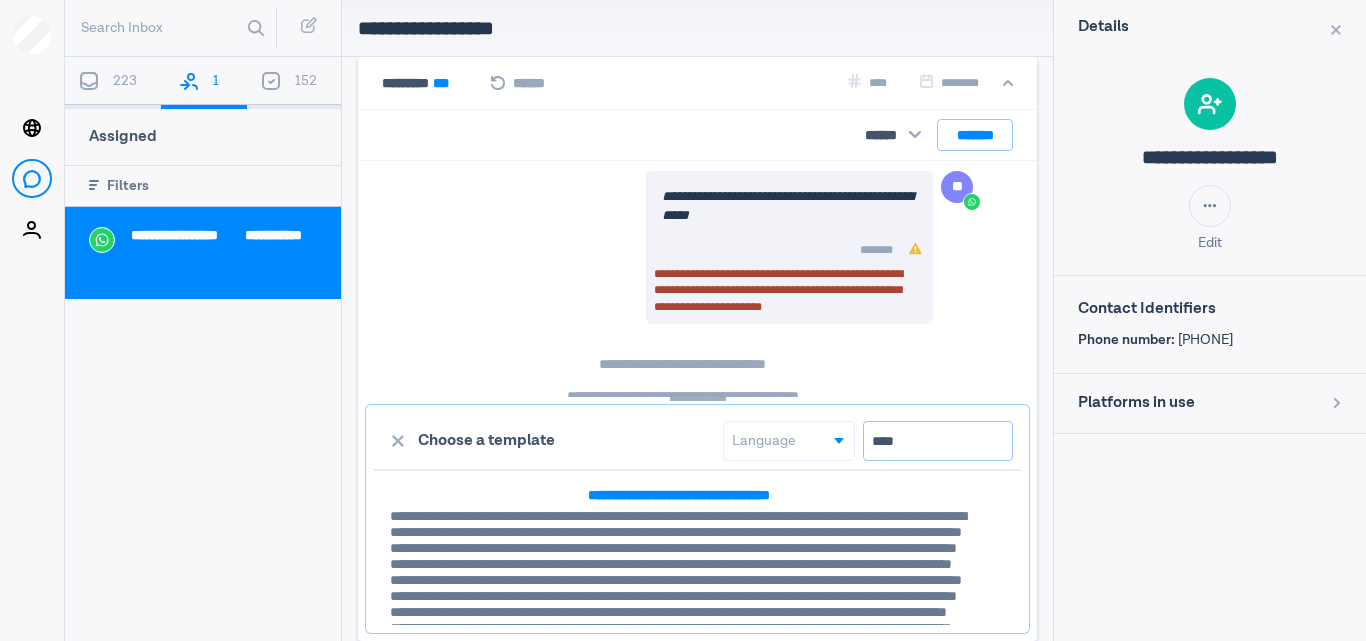 type on "****" 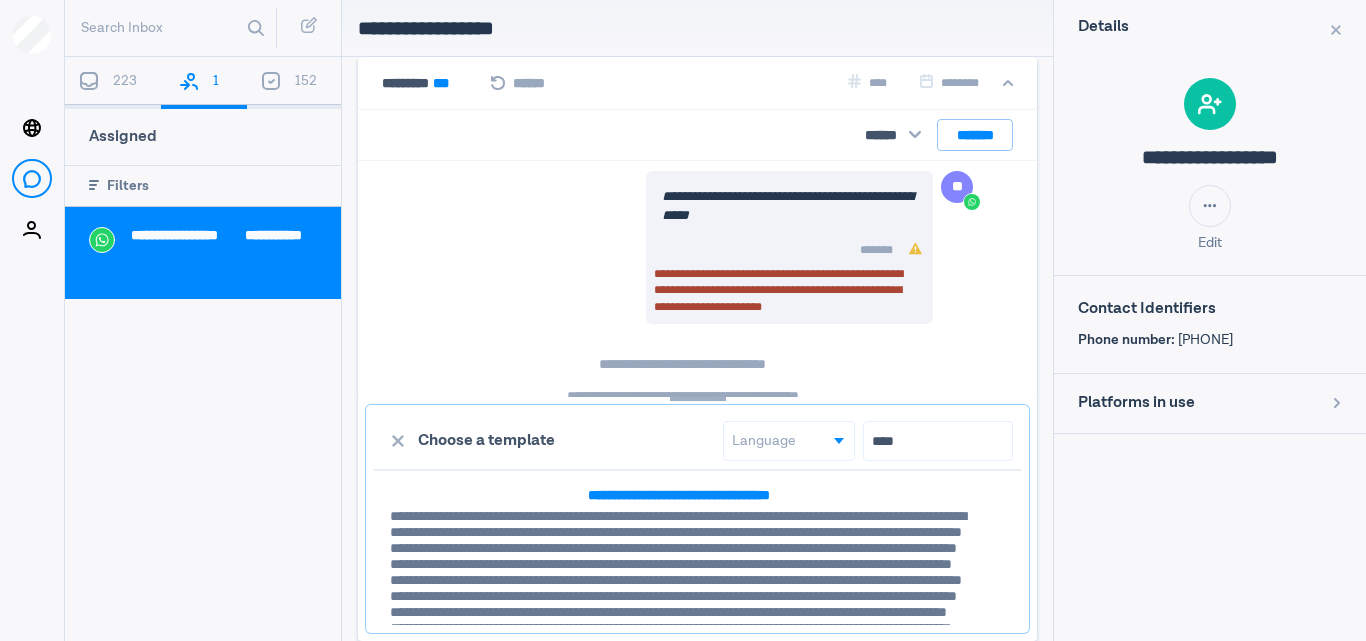 click on "**********" at bounding box center (678, 596) 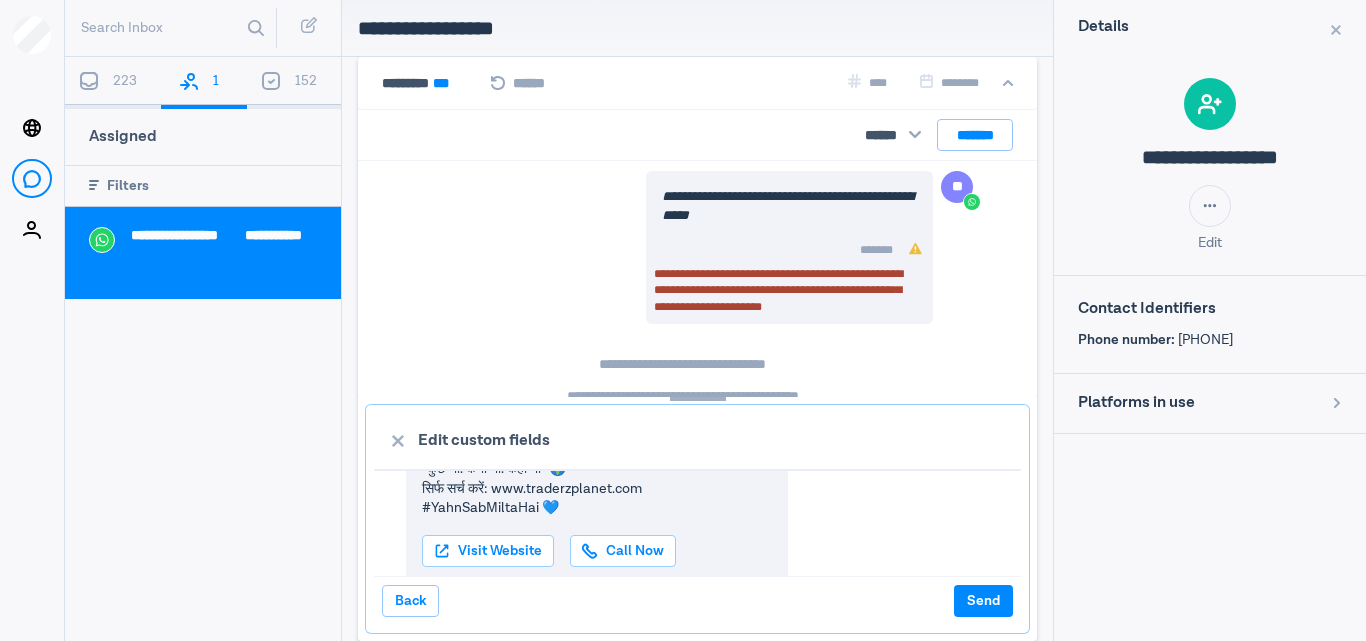 scroll, scrollTop: 941, scrollLeft: 0, axis: vertical 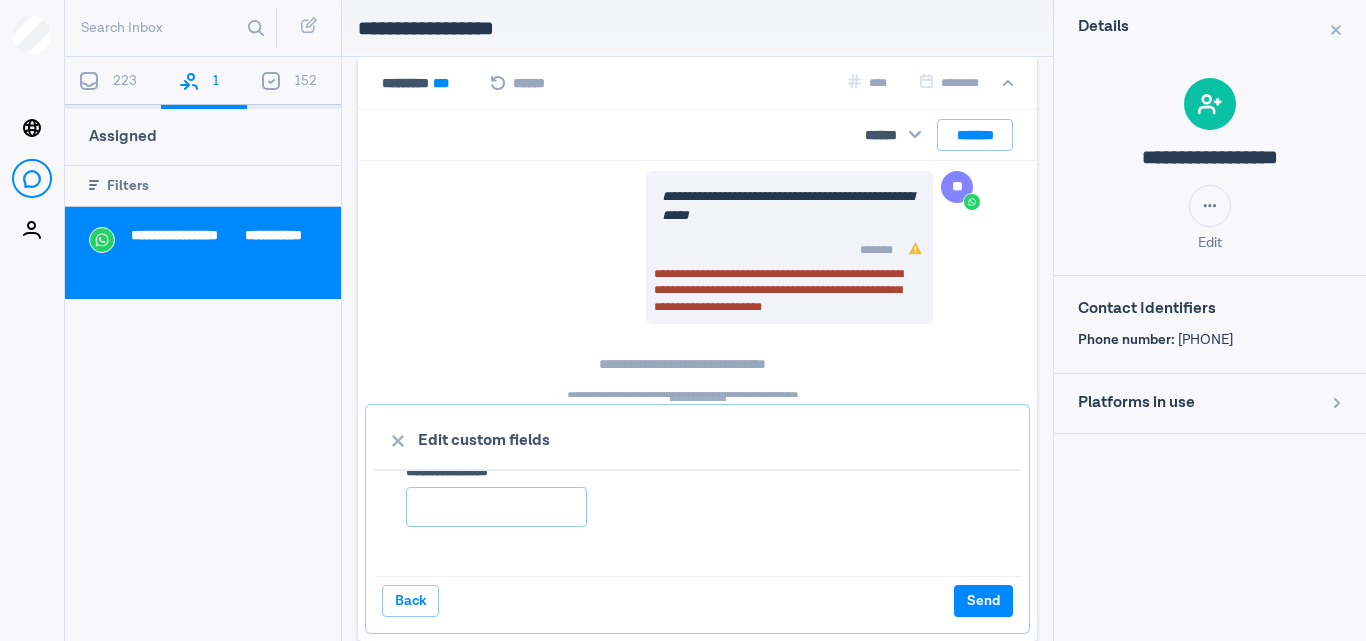 click on "******   *********" at bounding box center [496, 507] 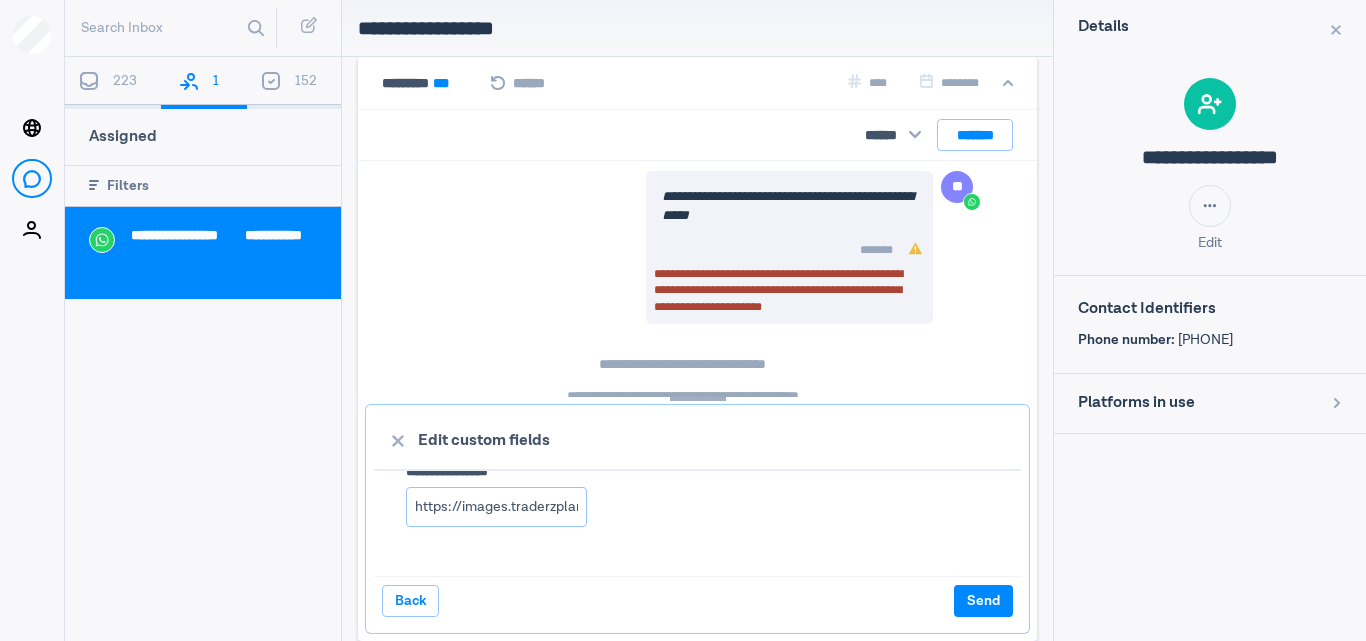 scroll, scrollTop: 1179, scrollLeft: 0, axis: vertical 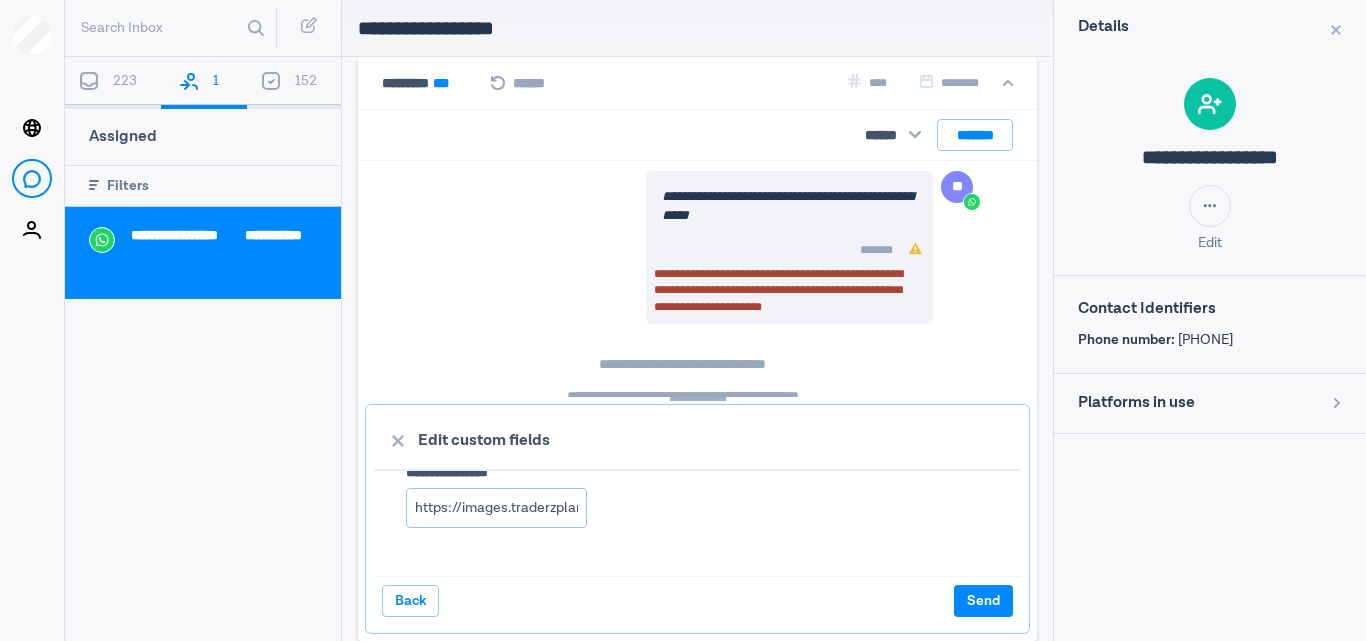 click on "Send" at bounding box center [983, 601] 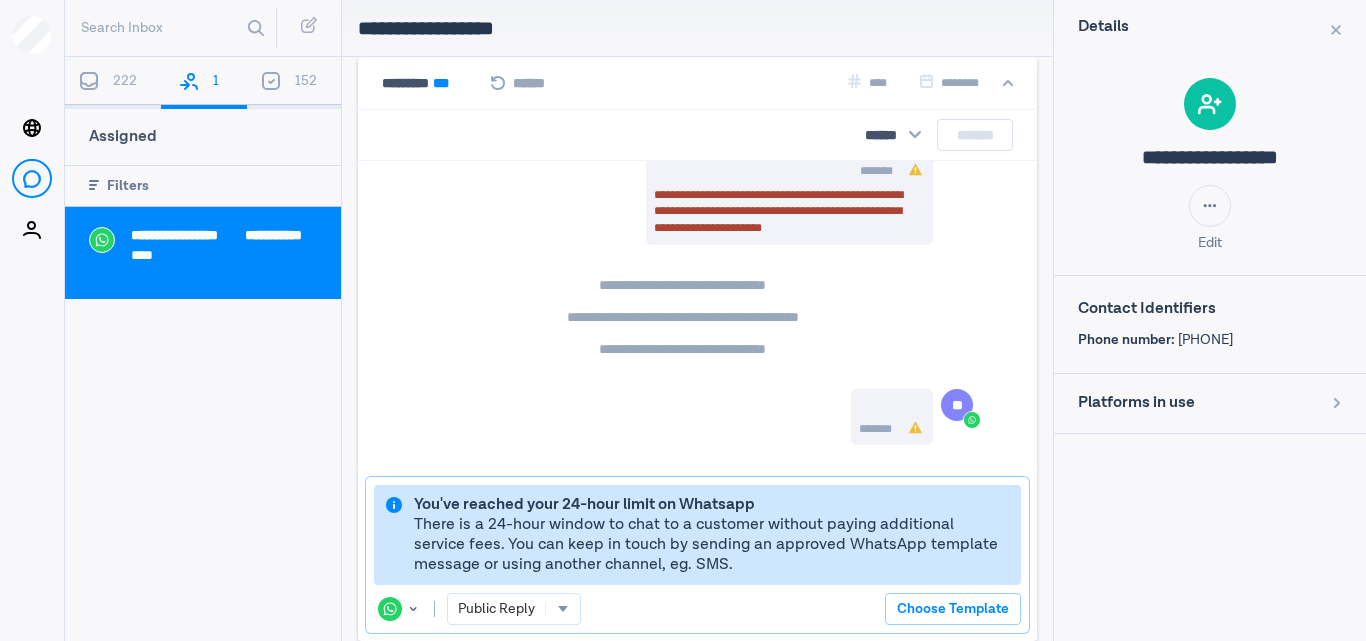 scroll, scrollTop: 10550, scrollLeft: 0, axis: vertical 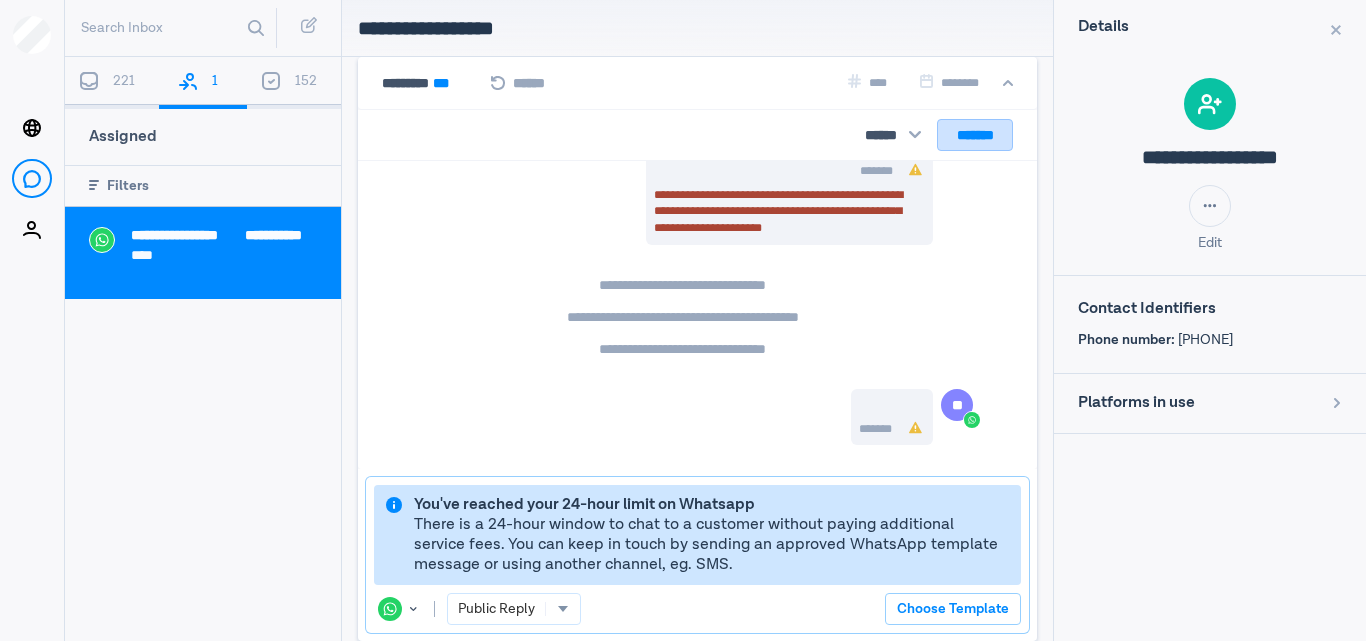 click on "*******" at bounding box center [975, 135] 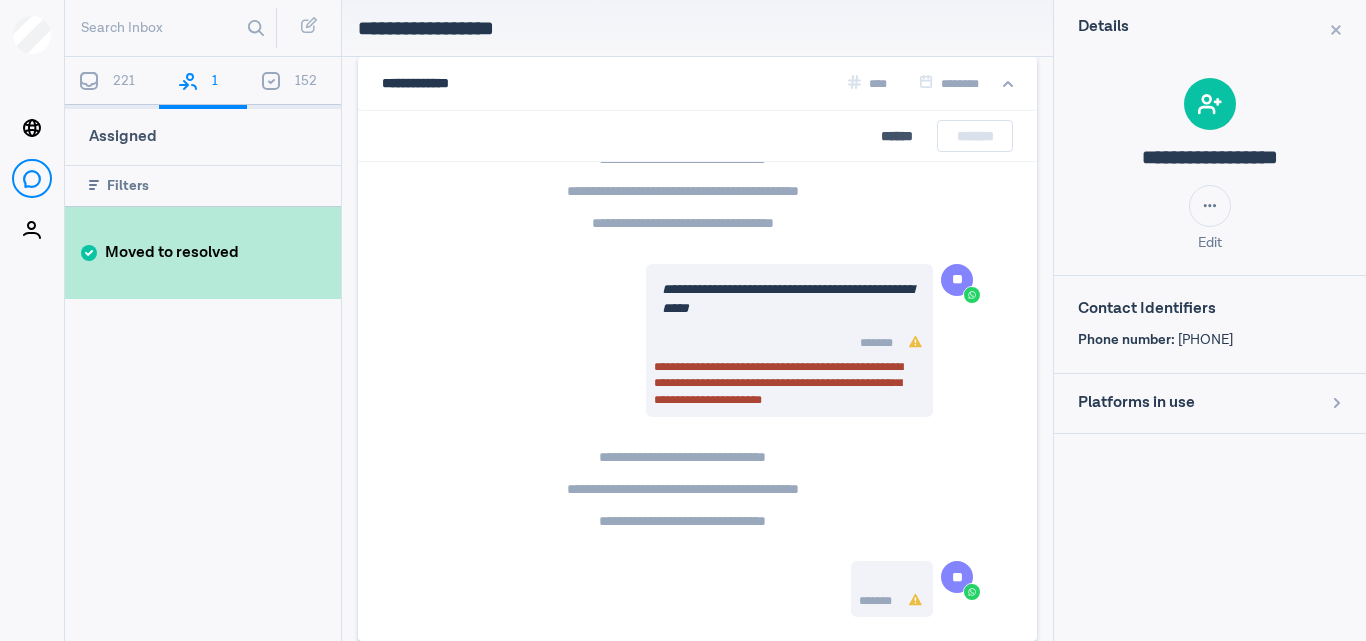 scroll, scrollTop: 10379, scrollLeft: 0, axis: vertical 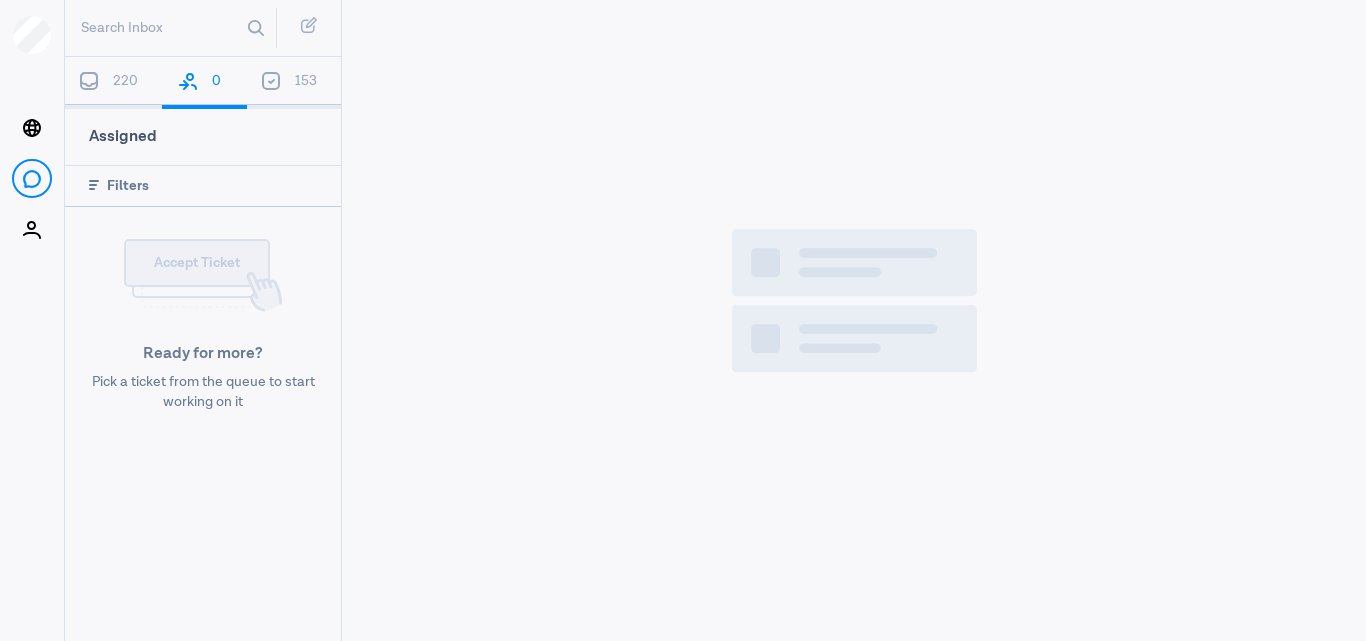 click on "220" at bounding box center [113, 83] 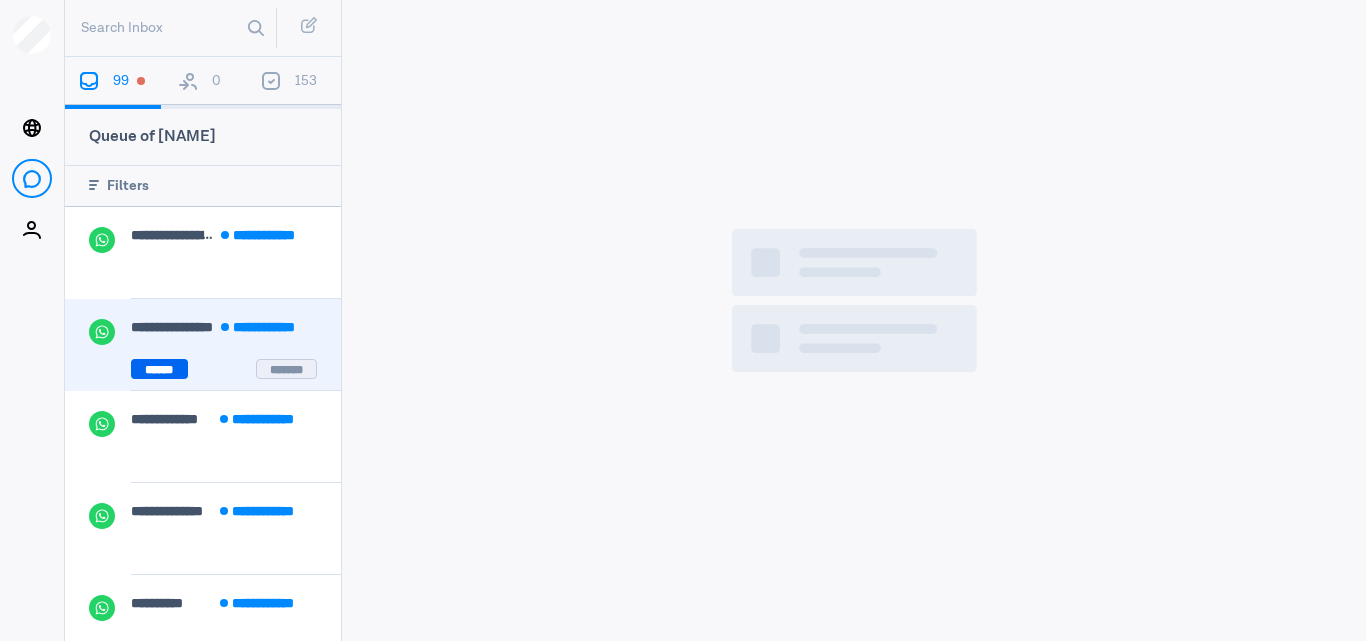 click on "******" at bounding box center (159, 369) 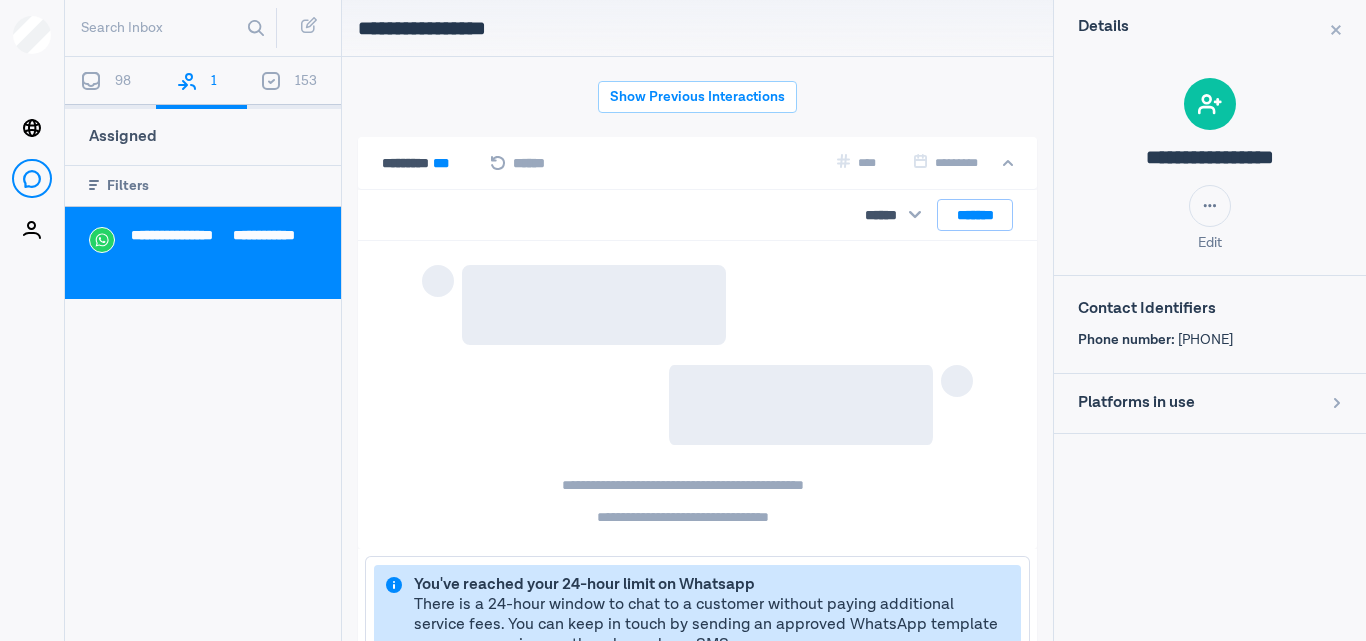 scroll, scrollTop: 80, scrollLeft: 0, axis: vertical 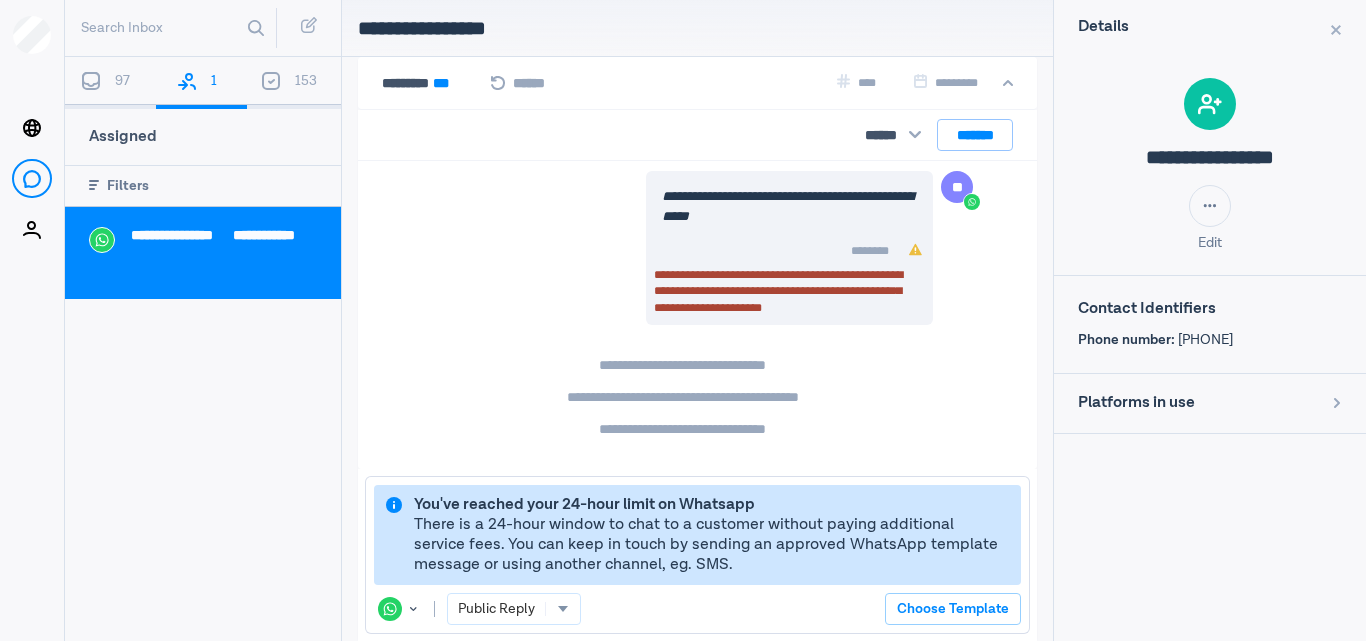 drag, startPoint x: 1193, startPoint y: 342, endPoint x: 1278, endPoint y: 340, distance: 85.02353 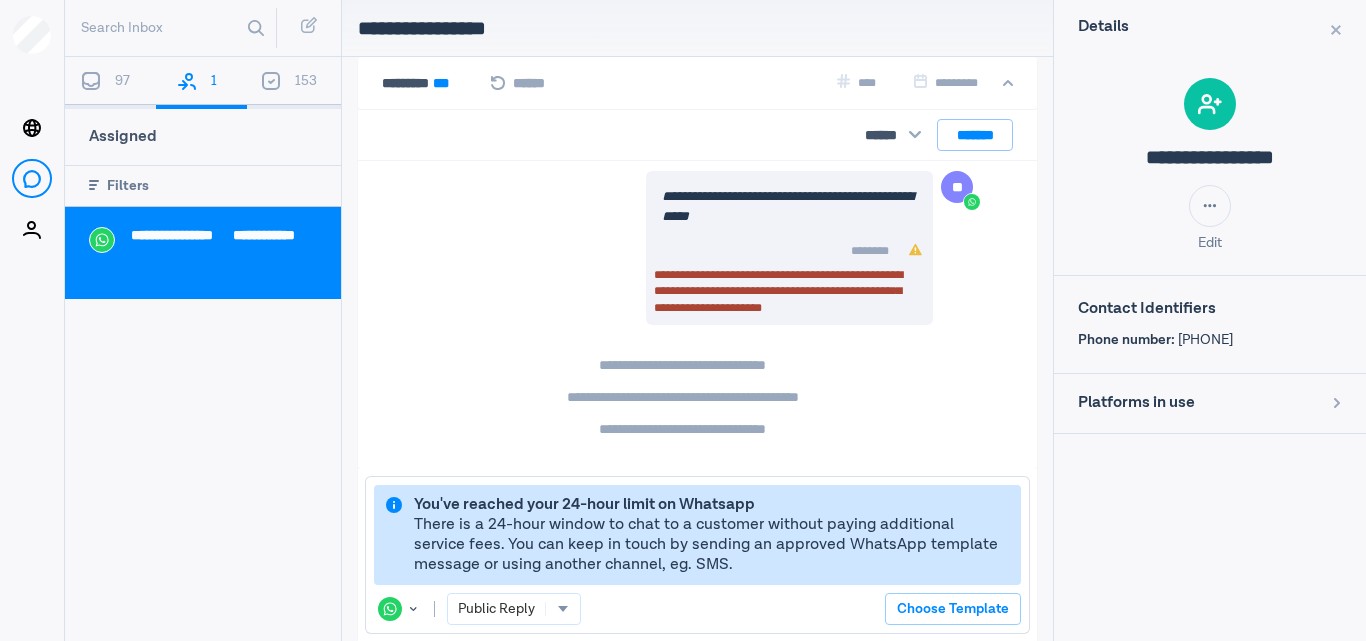 copy on "[PHONE]" 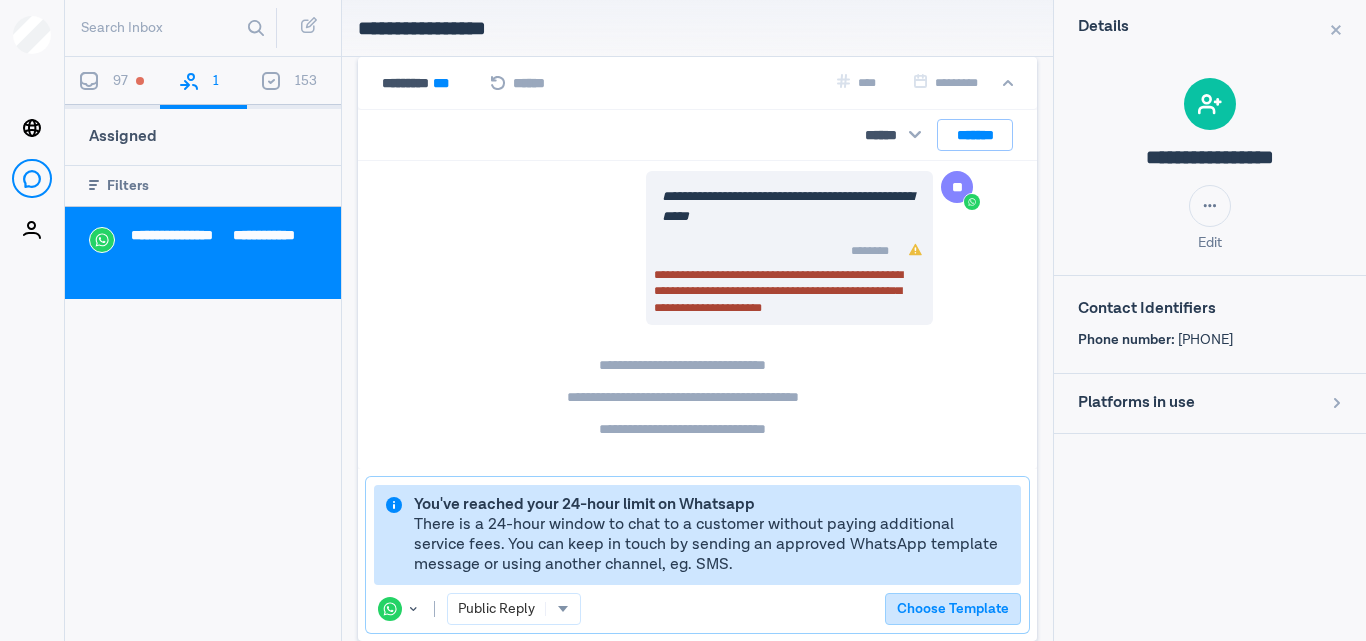 click on "Choose Template" at bounding box center (953, 609) 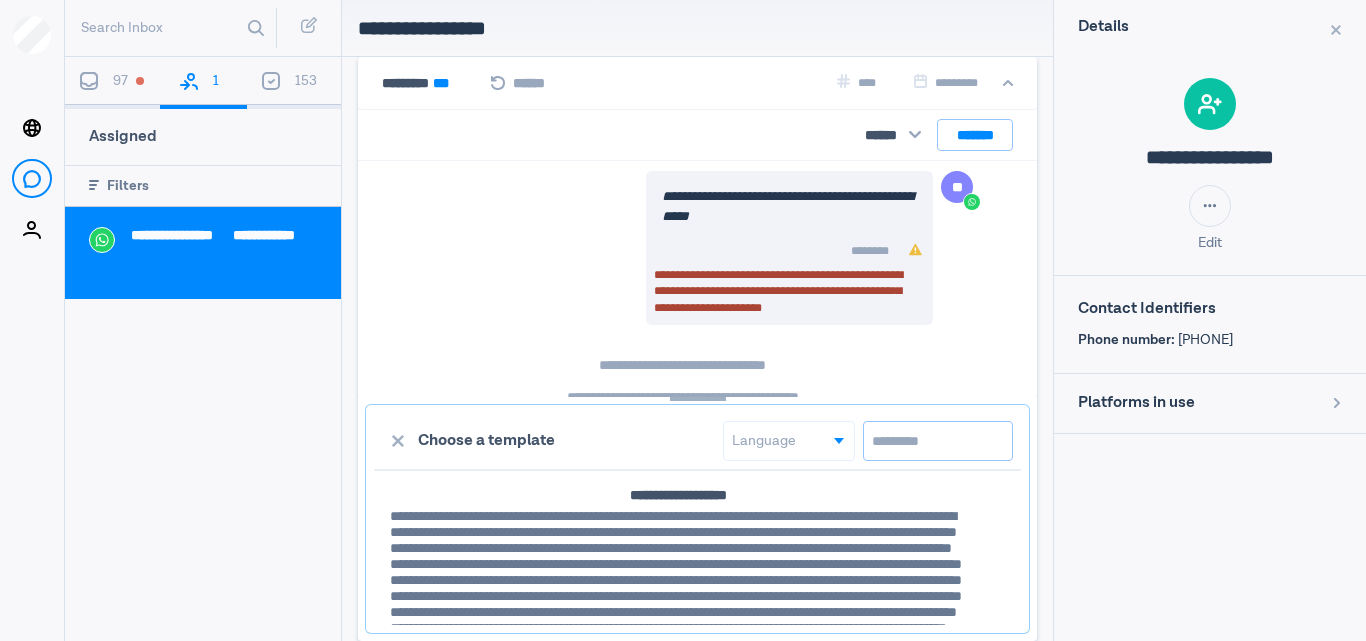 click at bounding box center [938, 441] 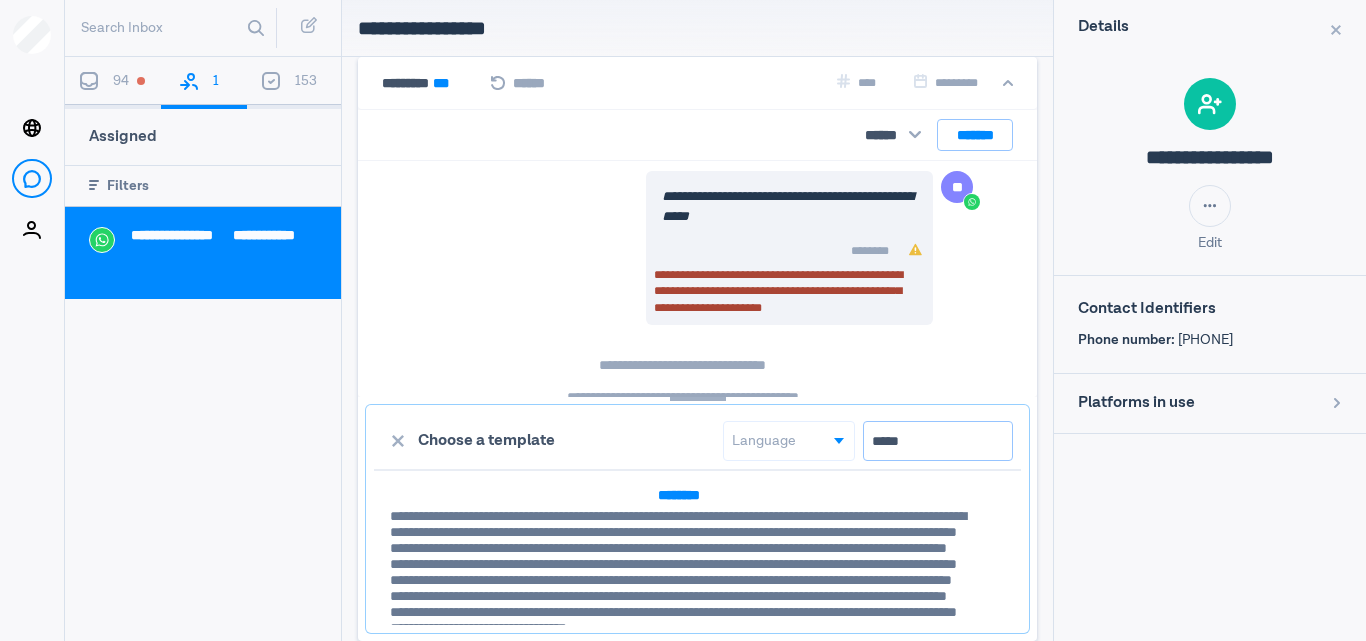 type on "*****" 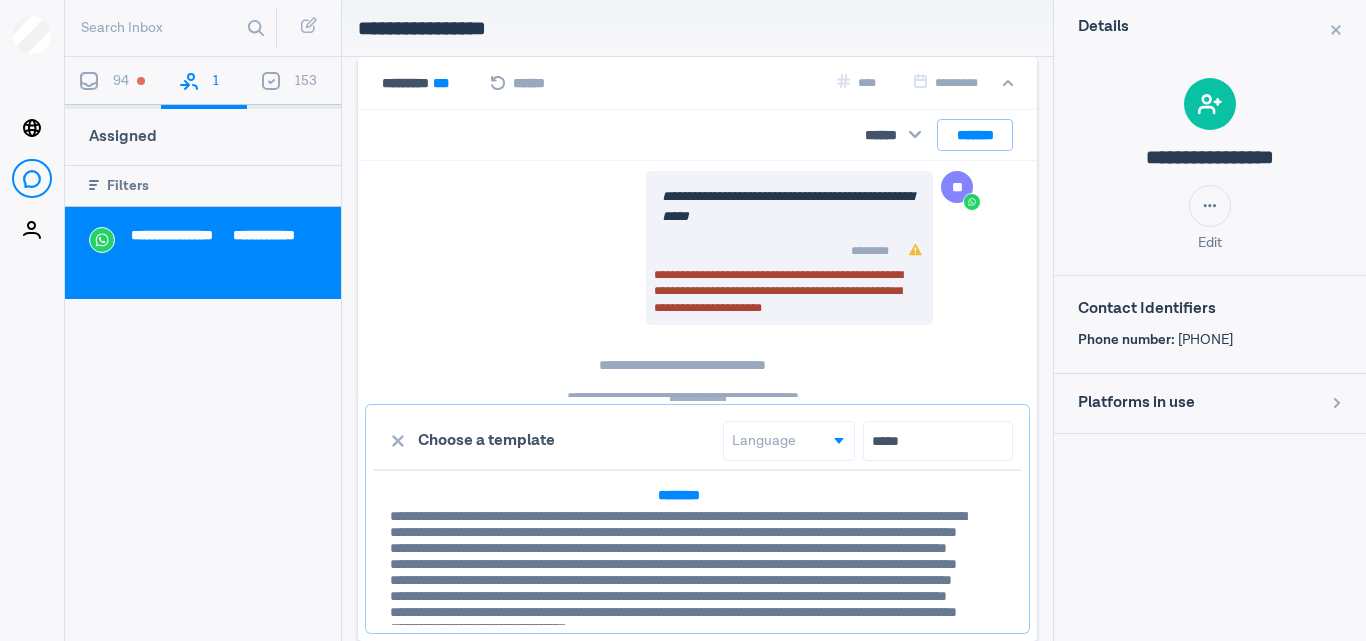 click on "**********" at bounding box center (697, 569) 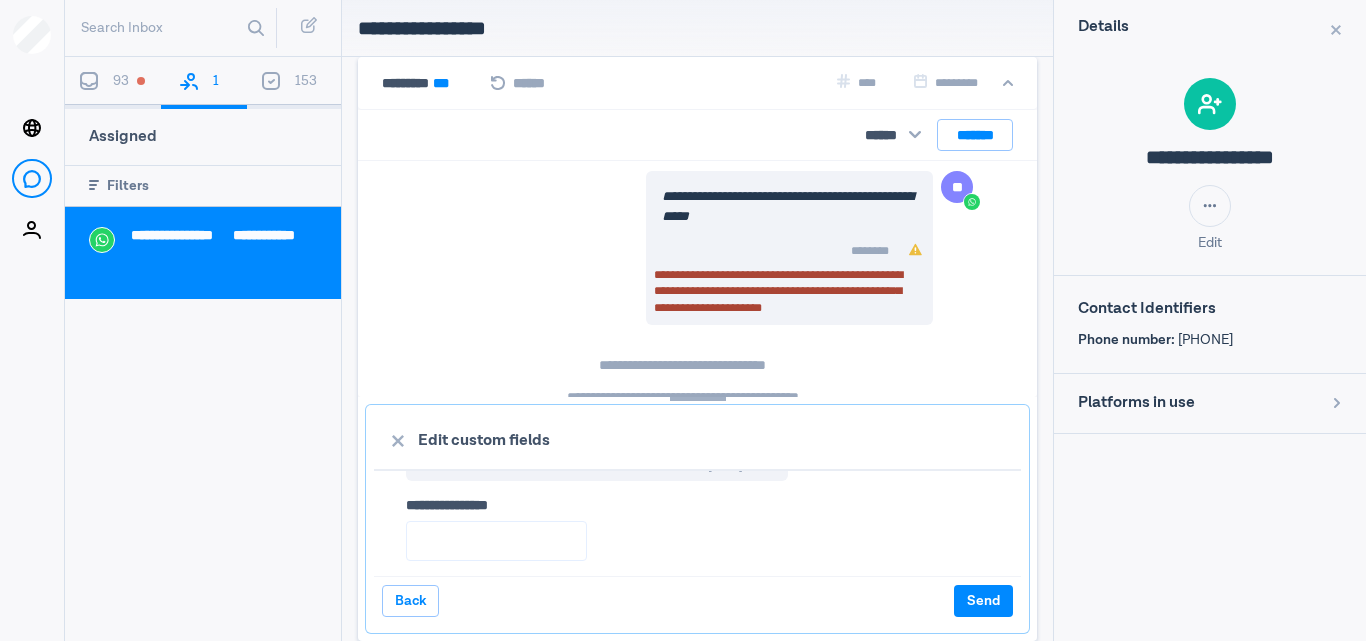 scroll, scrollTop: 883, scrollLeft: 0, axis: vertical 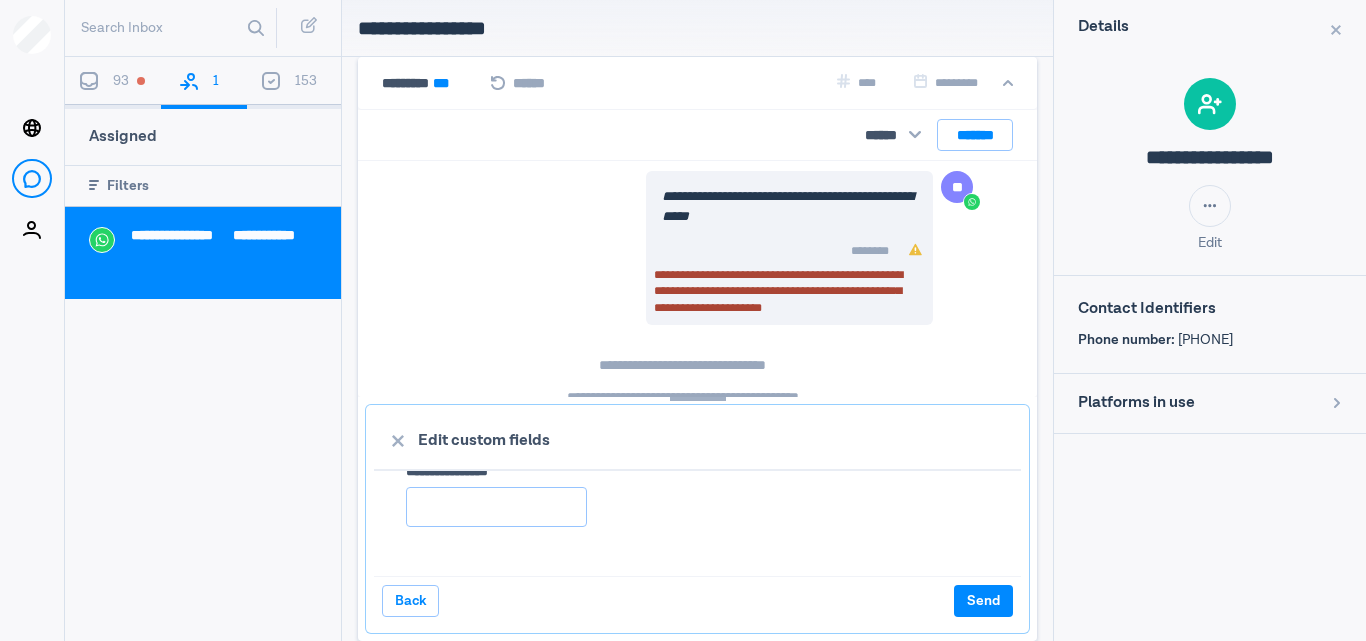 click on "******   *********" at bounding box center (496, 507) 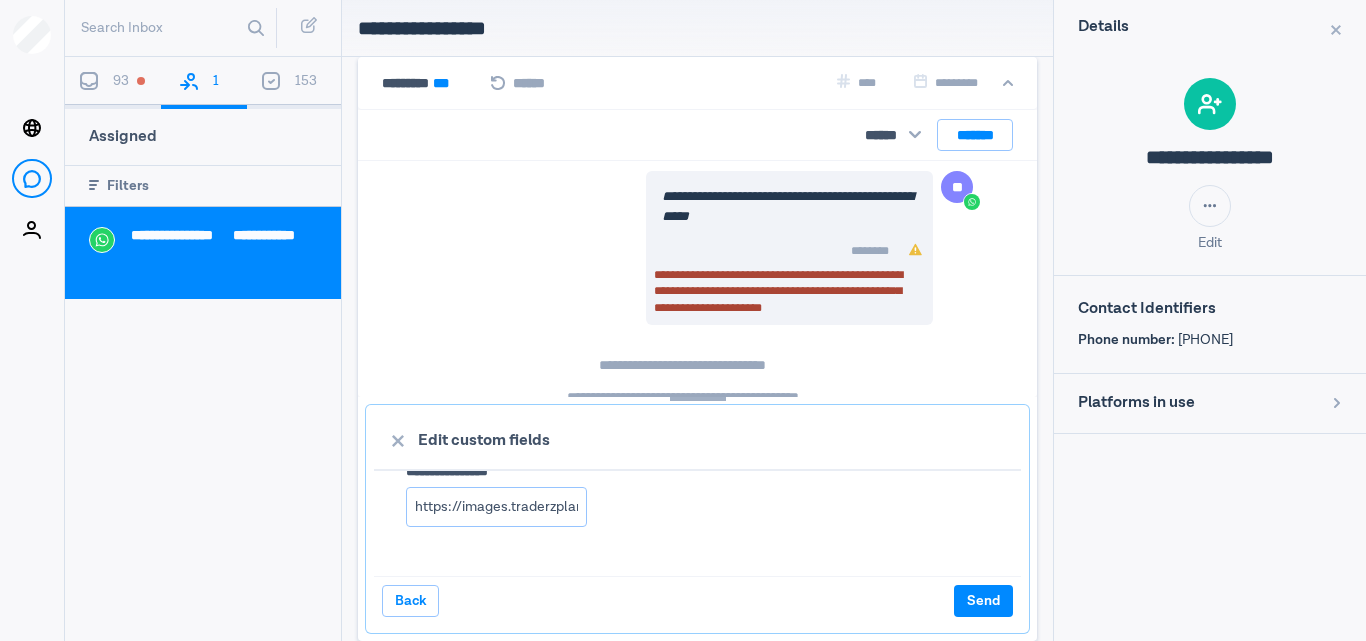 scroll, scrollTop: 1121, scrollLeft: 0, axis: vertical 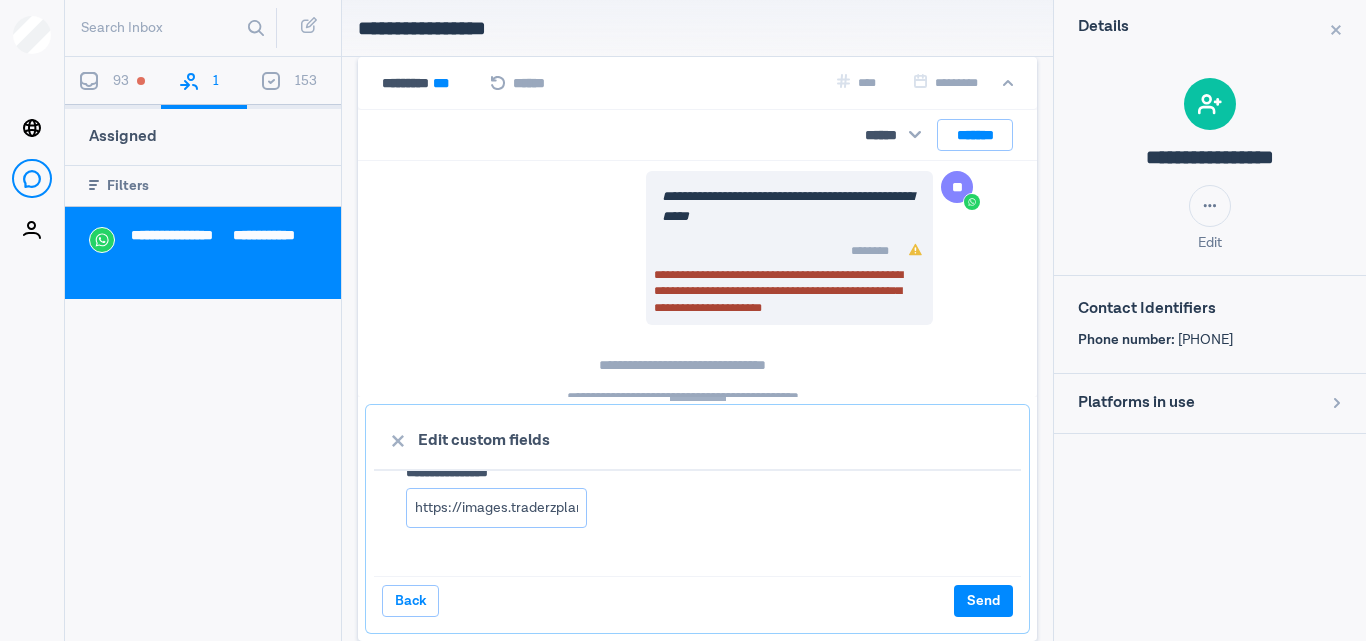 click on "Send" at bounding box center [983, 601] 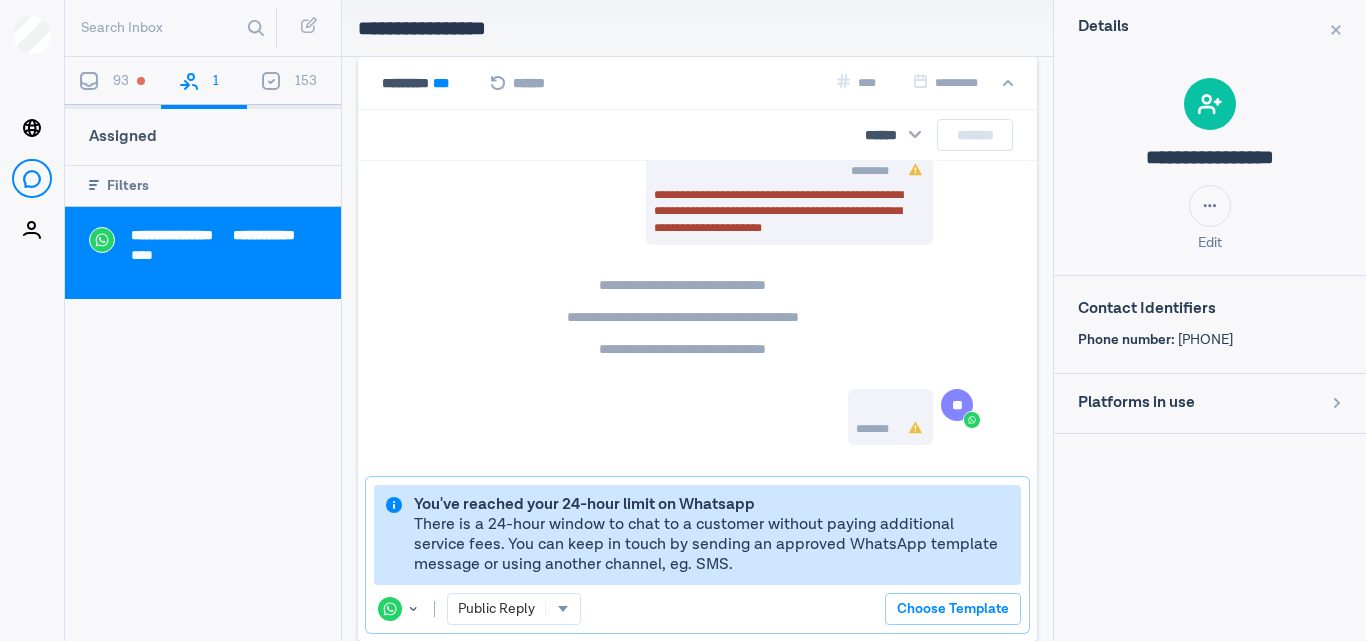 scroll, scrollTop: 1092, scrollLeft: 0, axis: vertical 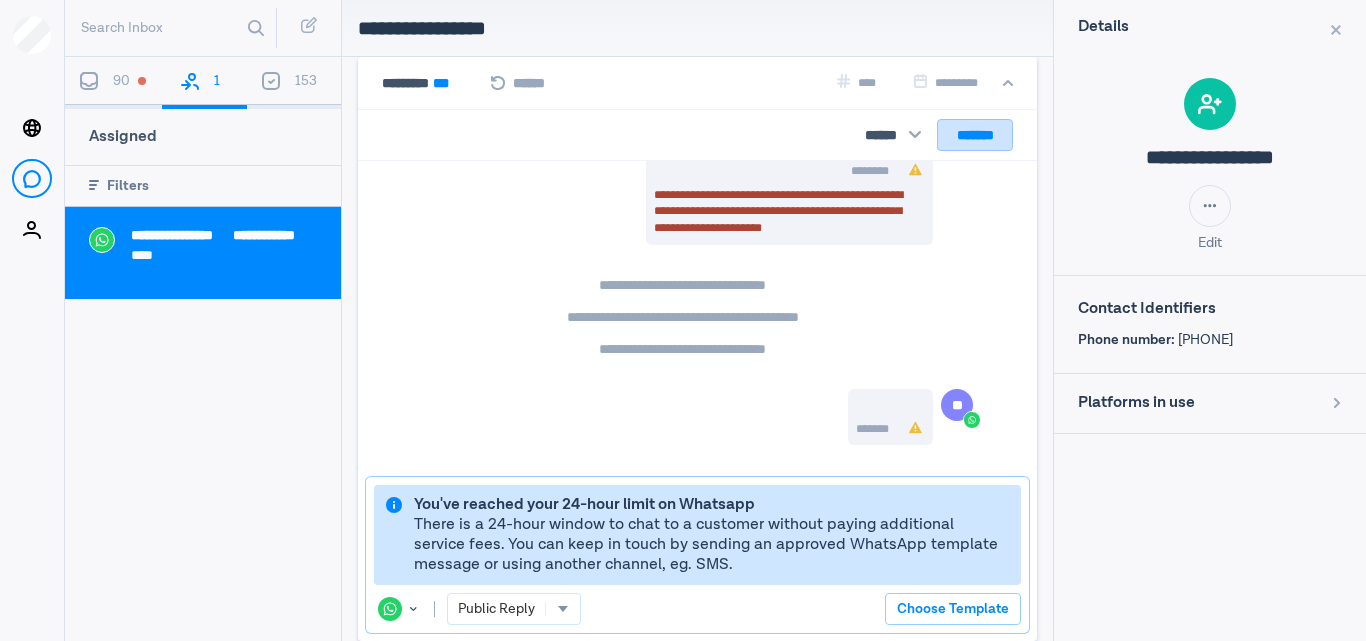 click on "*******" at bounding box center (975, 135) 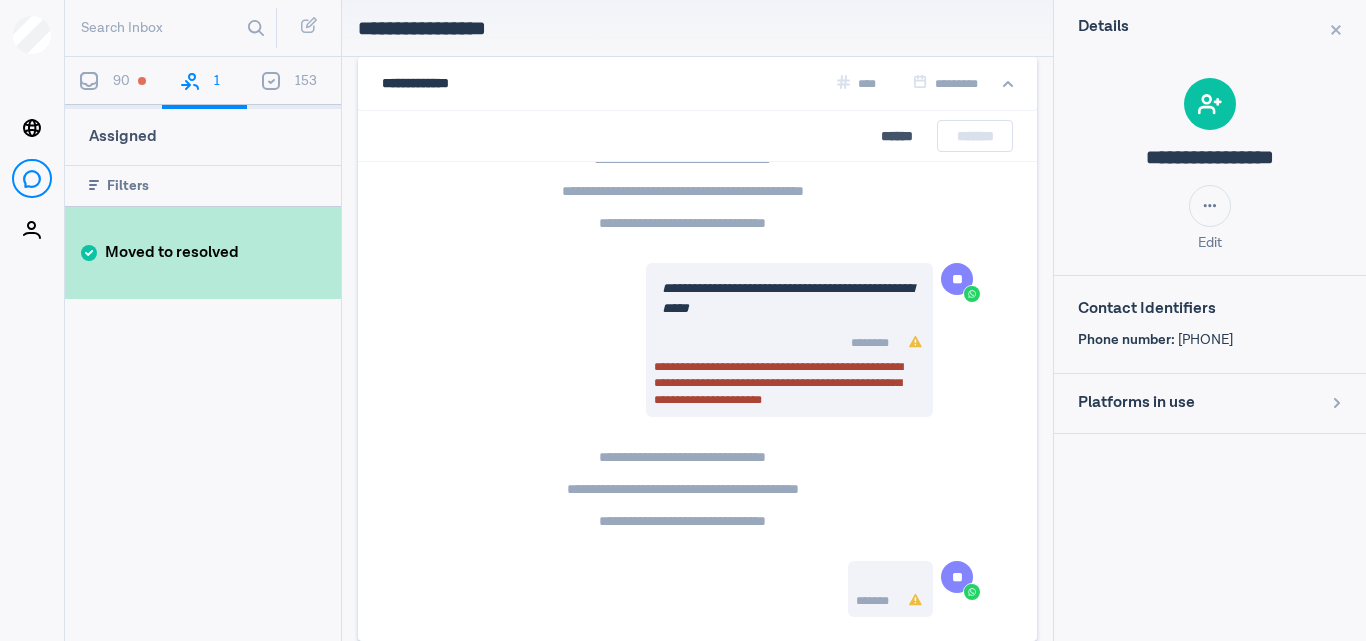 scroll, scrollTop: 921, scrollLeft: 0, axis: vertical 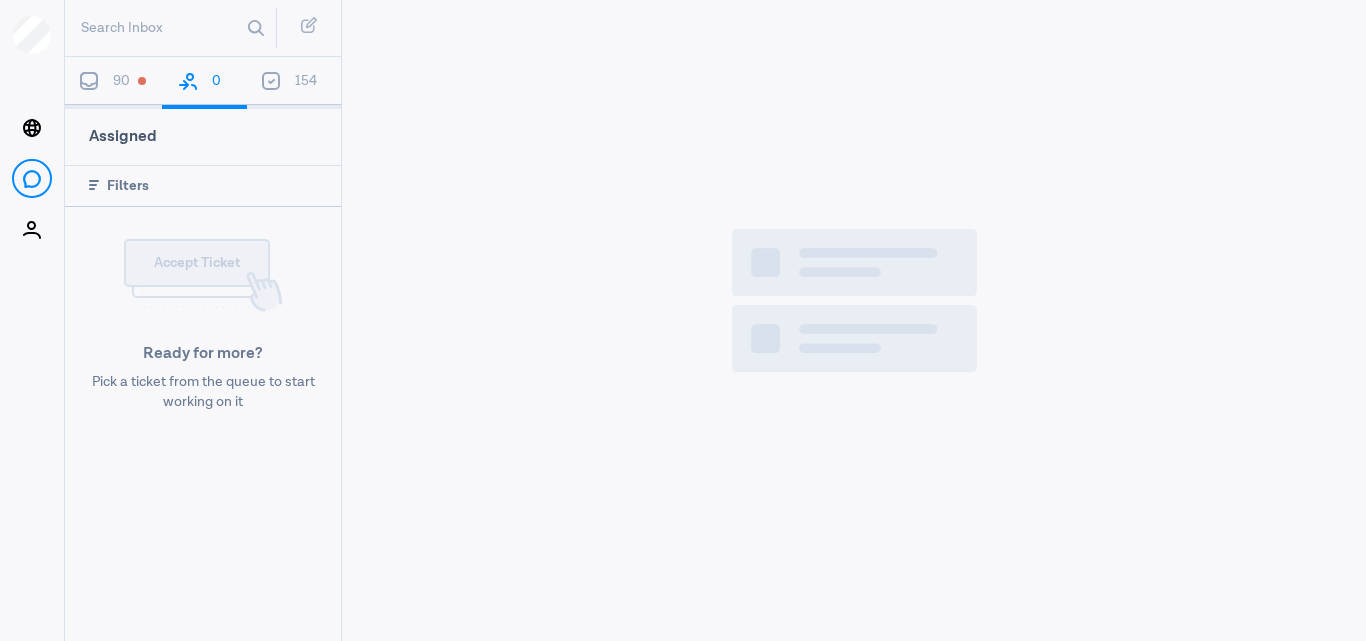 click on "90" at bounding box center (113, 83) 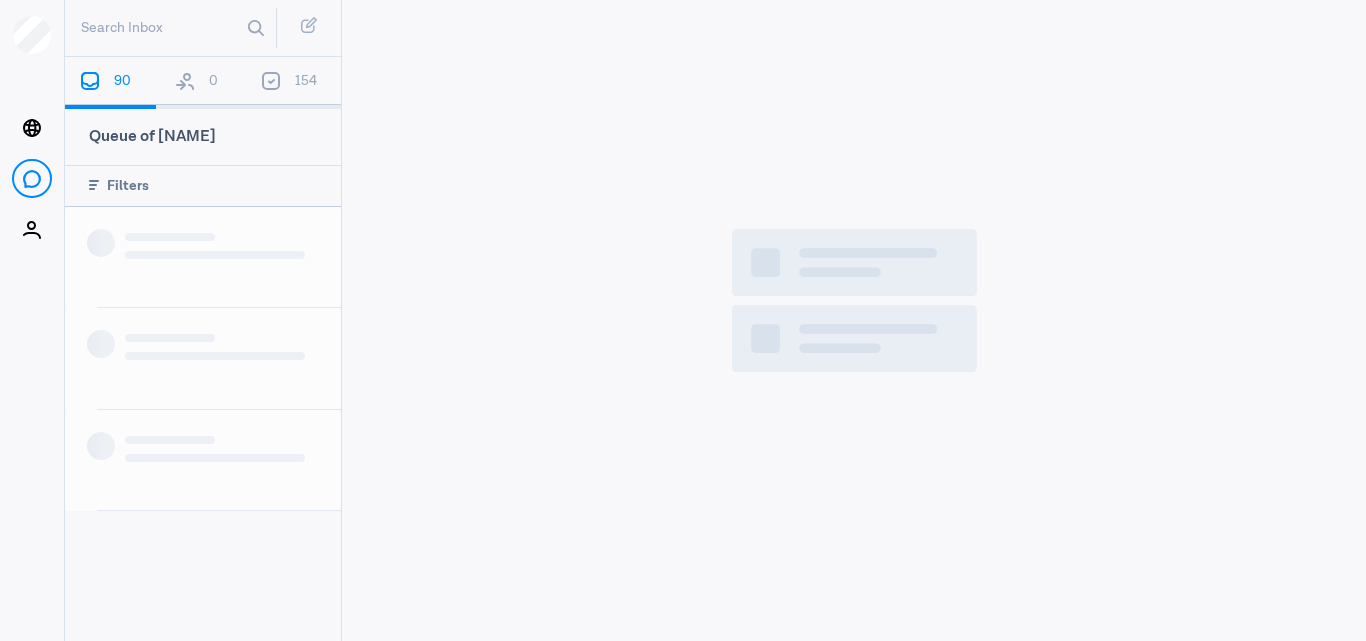click on "0" at bounding box center [201, 83] 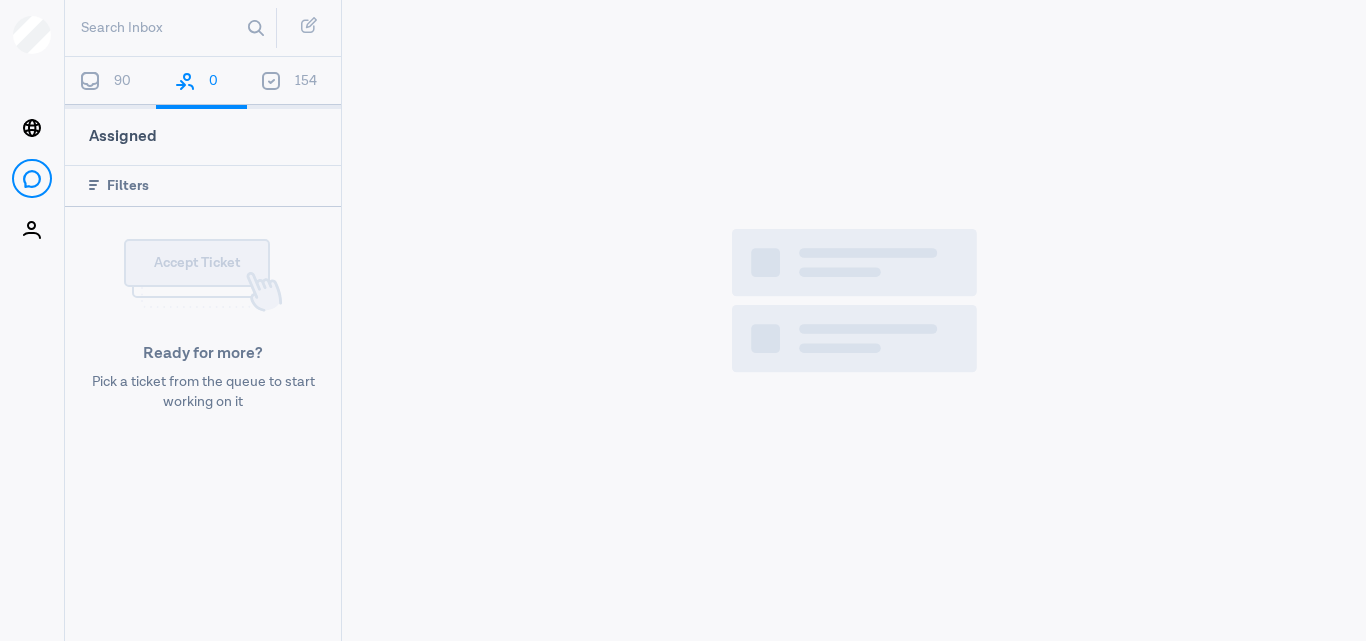 click on "90" at bounding box center [110, 83] 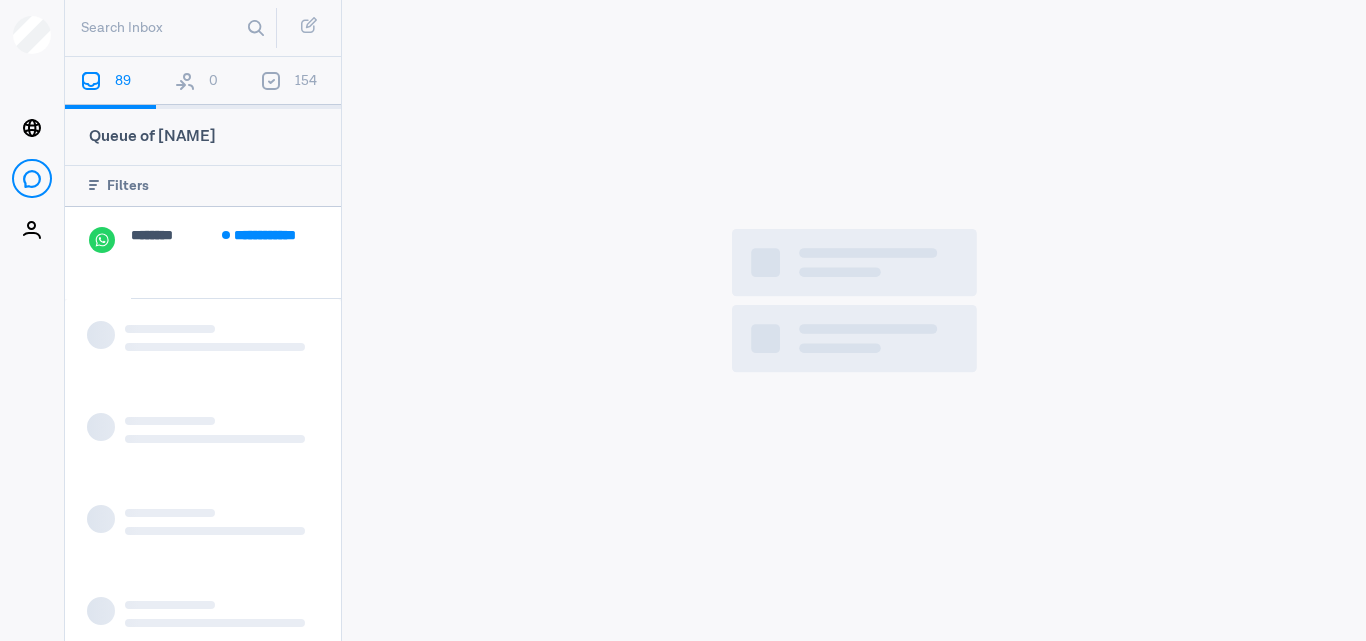click on "0" at bounding box center [201, 83] 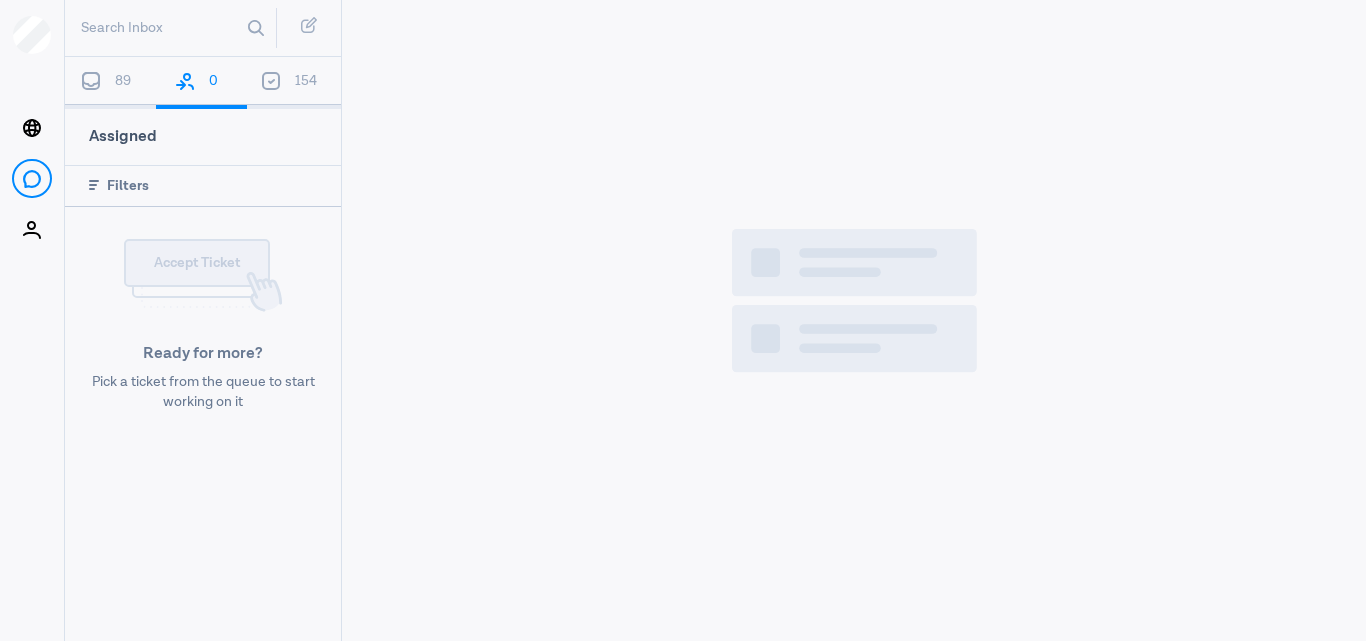 click on "89" at bounding box center (110, 83) 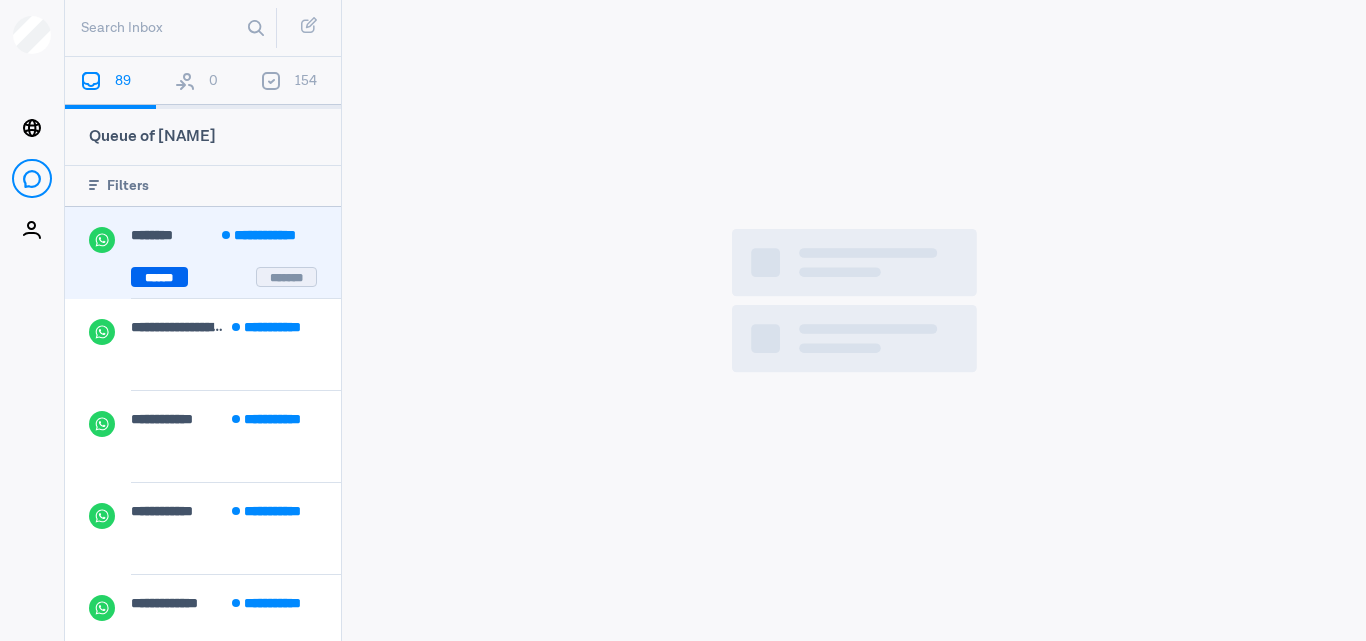 click on "******" at bounding box center (159, 277) 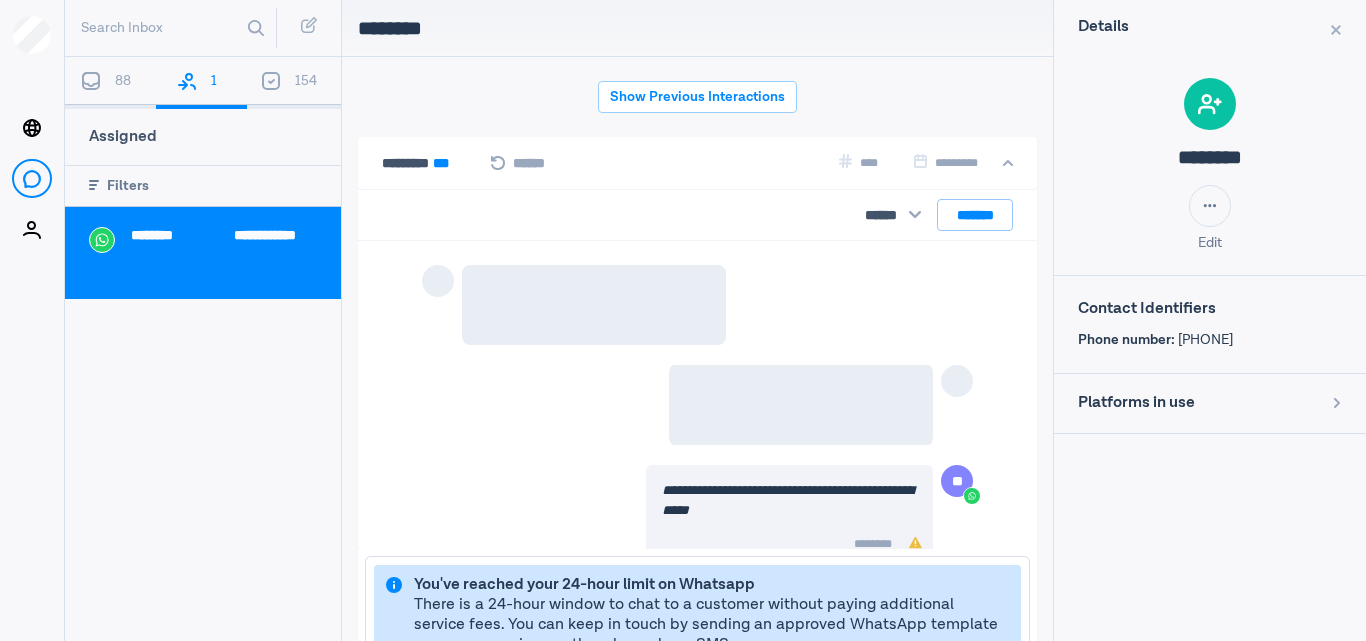 scroll, scrollTop: 80, scrollLeft: 0, axis: vertical 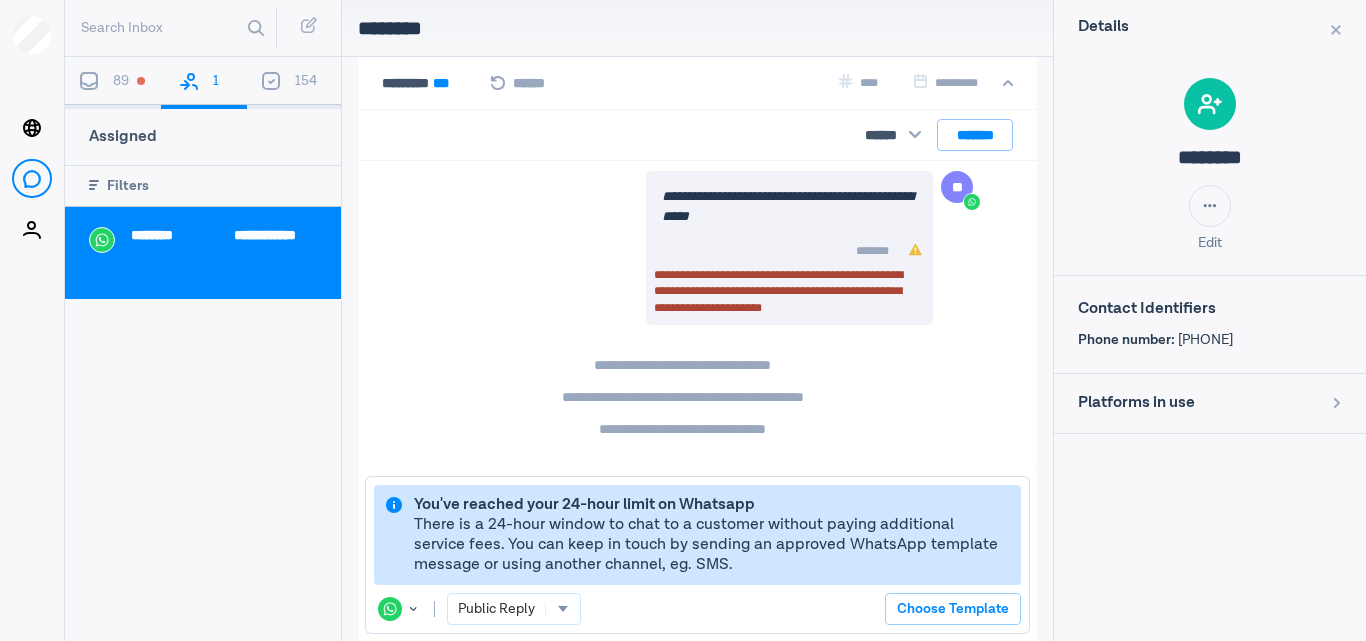drag, startPoint x: 1190, startPoint y: 338, endPoint x: 1270, endPoint y: 346, distance: 80.399 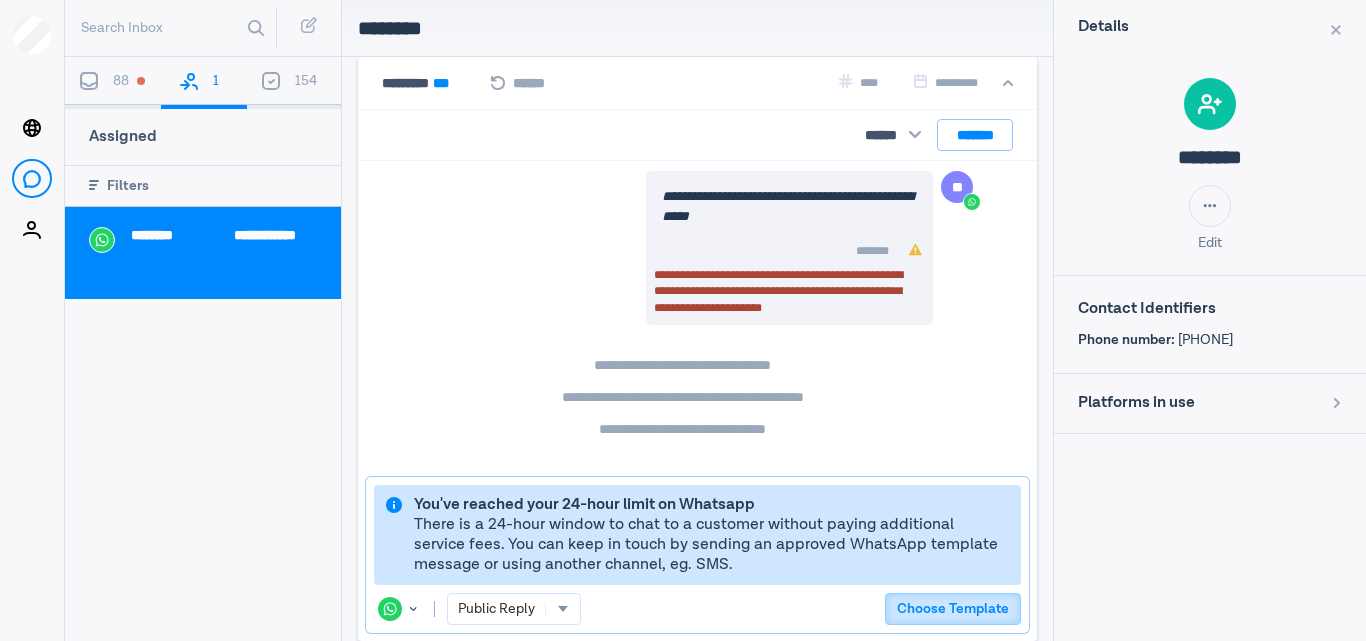 click on "Choose Template" at bounding box center (953, 609) 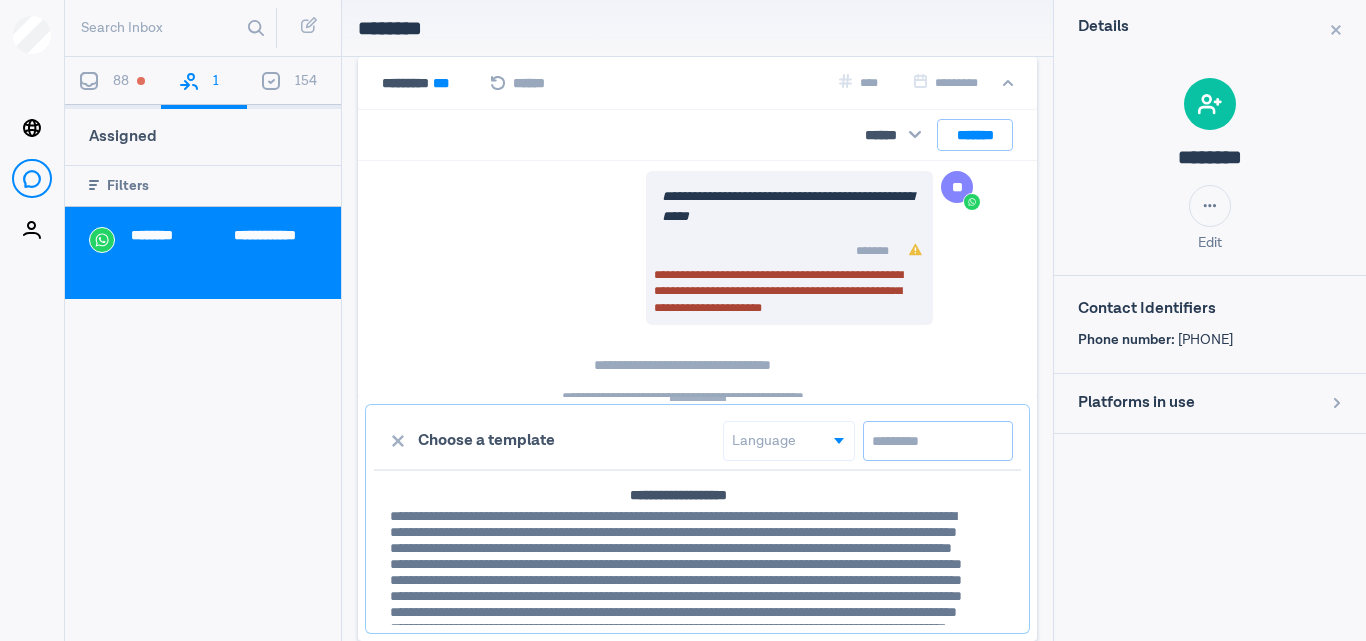 click at bounding box center [938, 441] 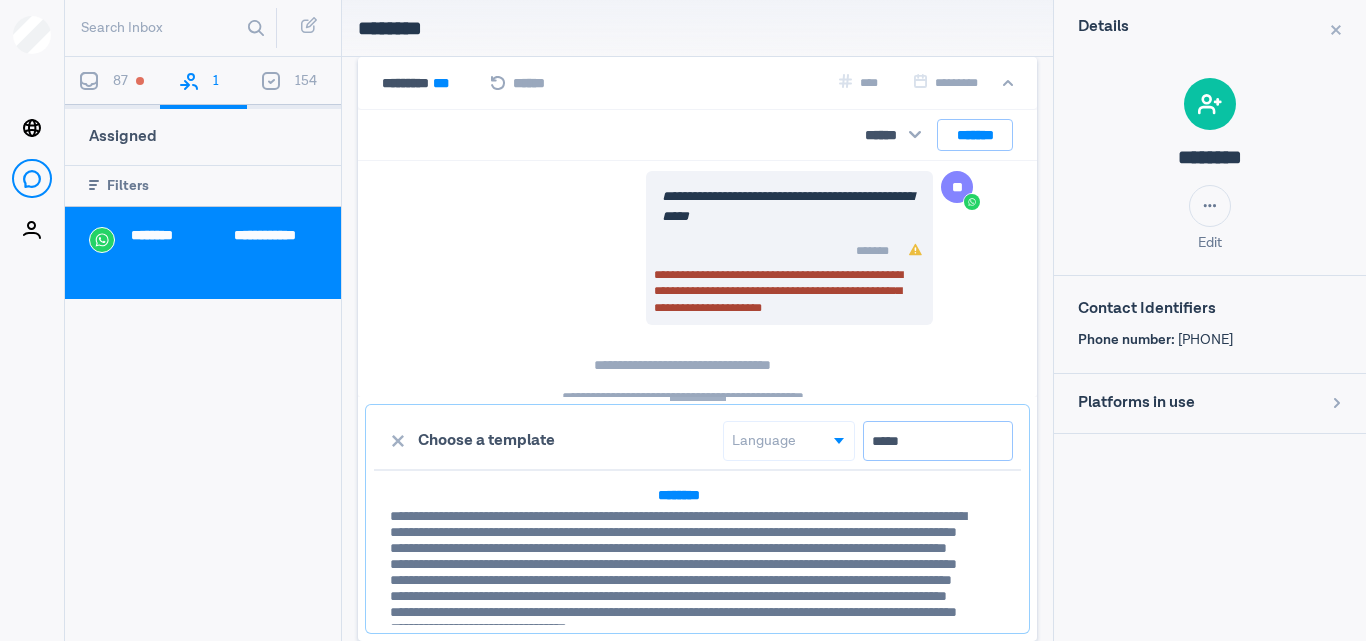 type on "*****" 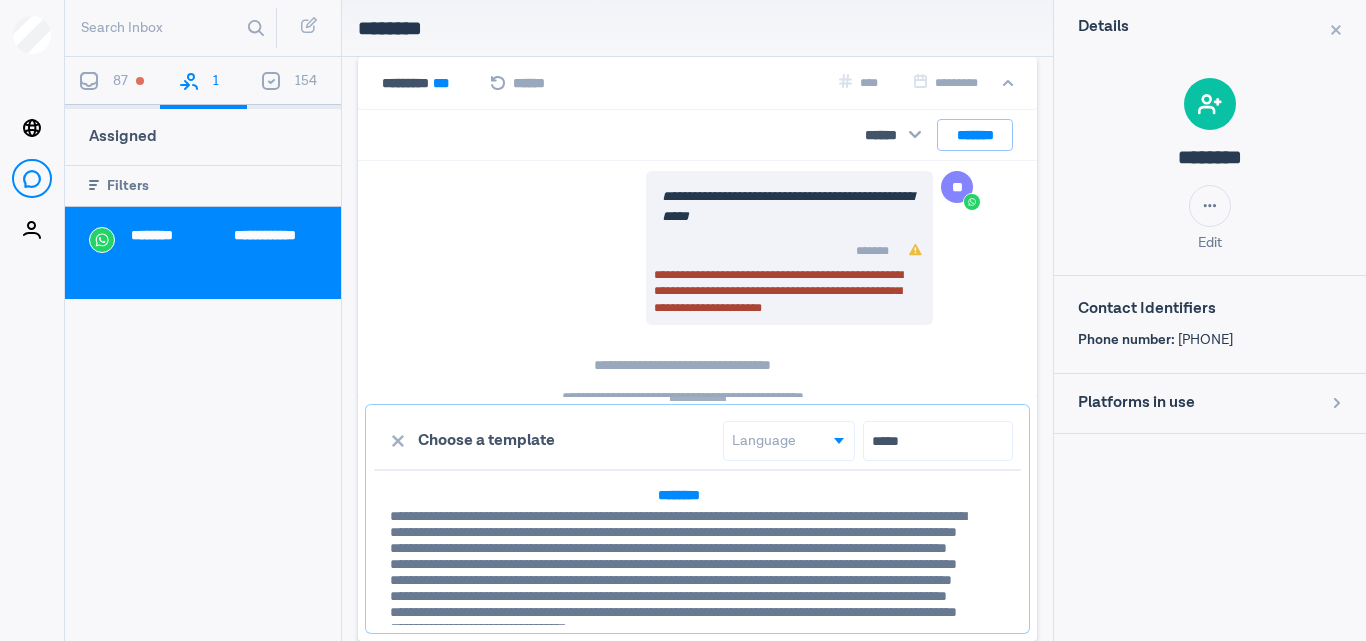 click on "**********" at bounding box center (678, 580) 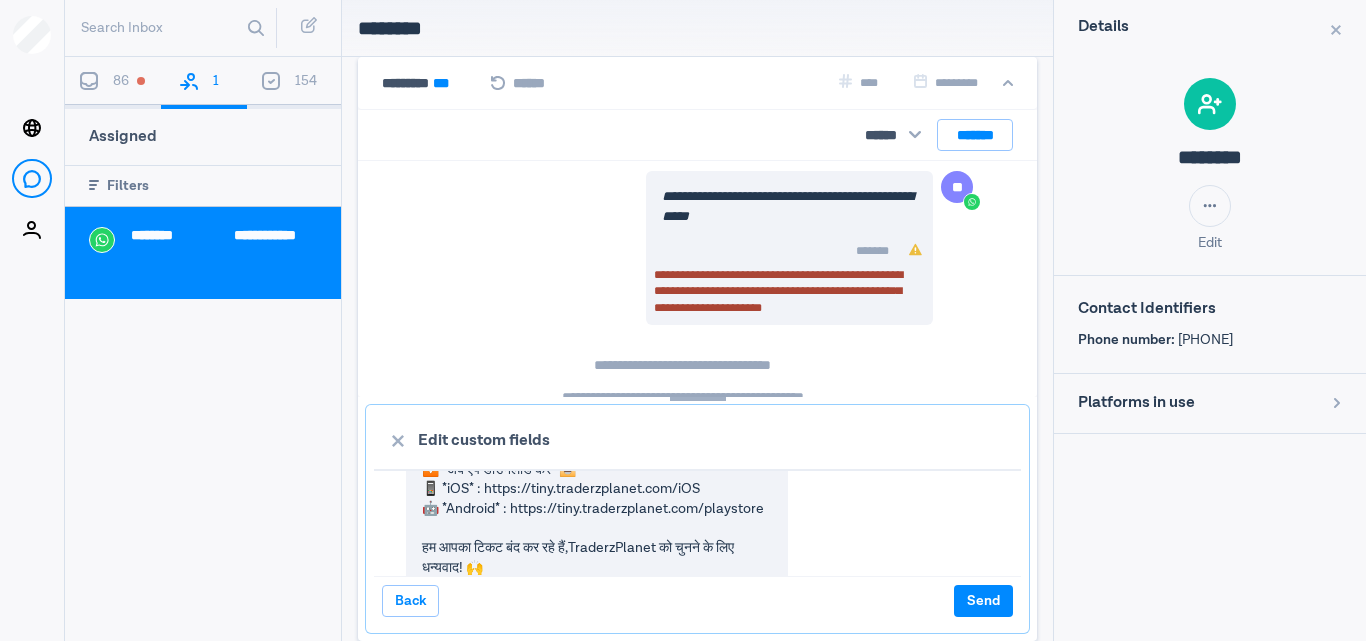 scroll, scrollTop: 883, scrollLeft: 0, axis: vertical 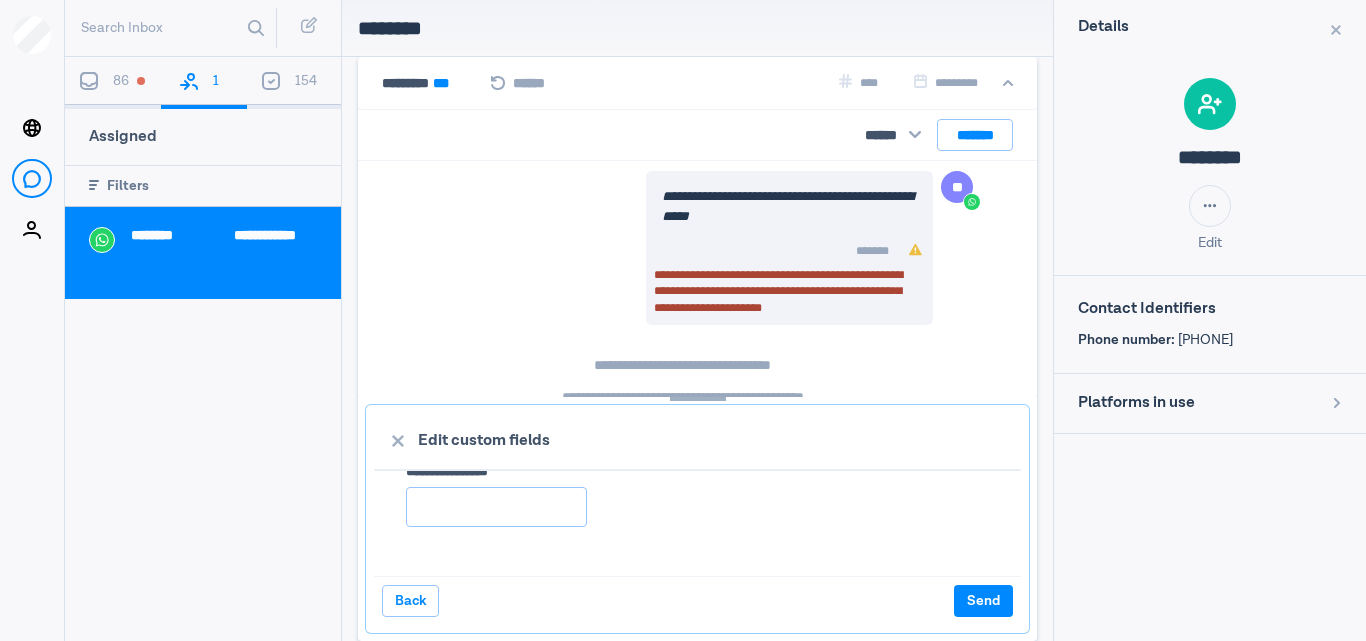 drag, startPoint x: 555, startPoint y: 498, endPoint x: 569, endPoint y: 517, distance: 23.600847 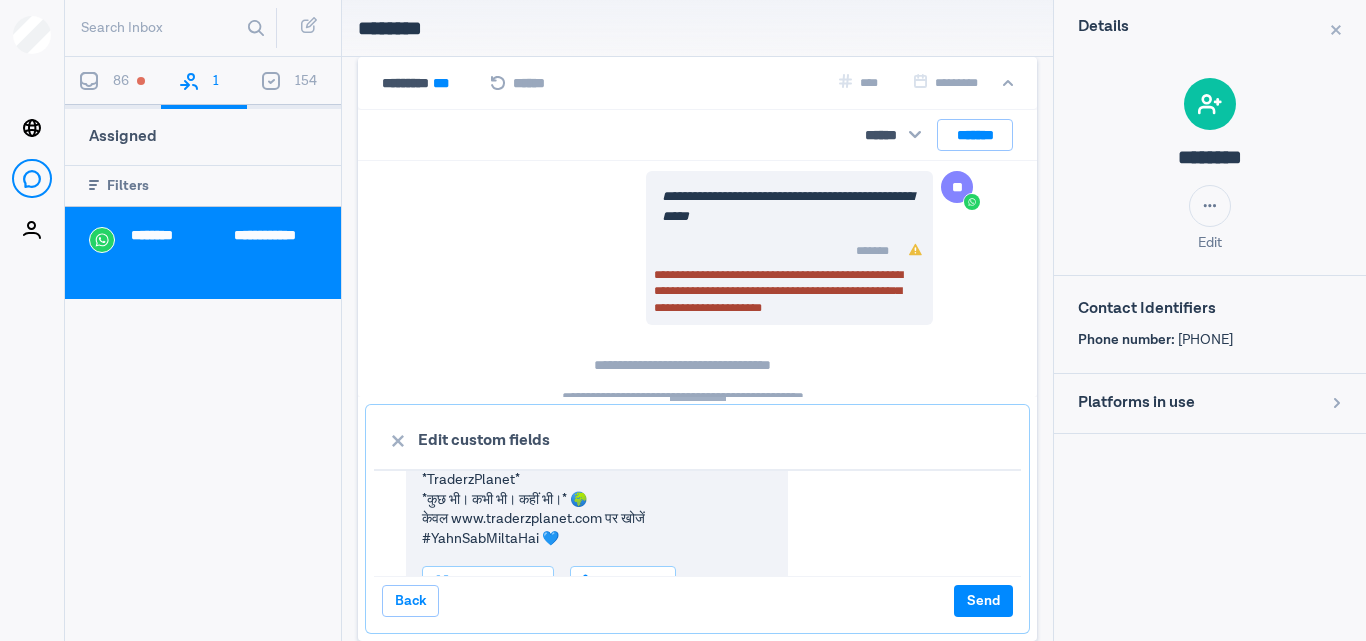 scroll, scrollTop: 1121, scrollLeft: 0, axis: vertical 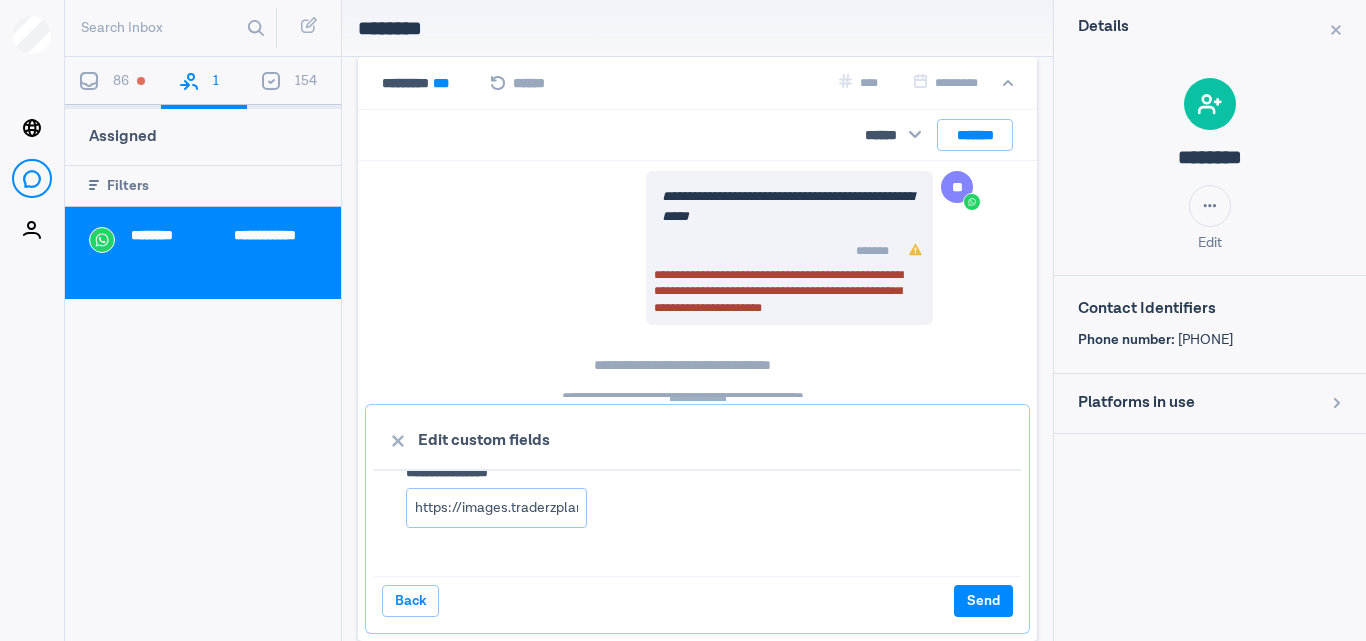 click on "Send" at bounding box center [983, 601] 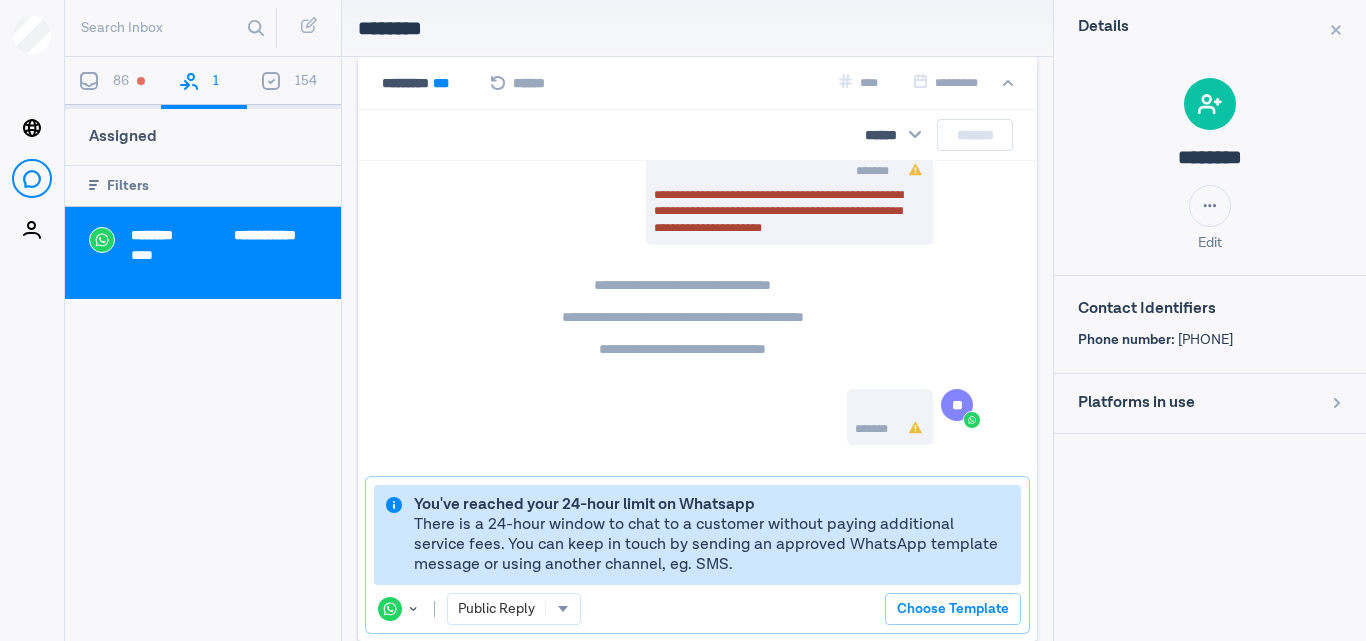 scroll, scrollTop: 1485, scrollLeft: 0, axis: vertical 